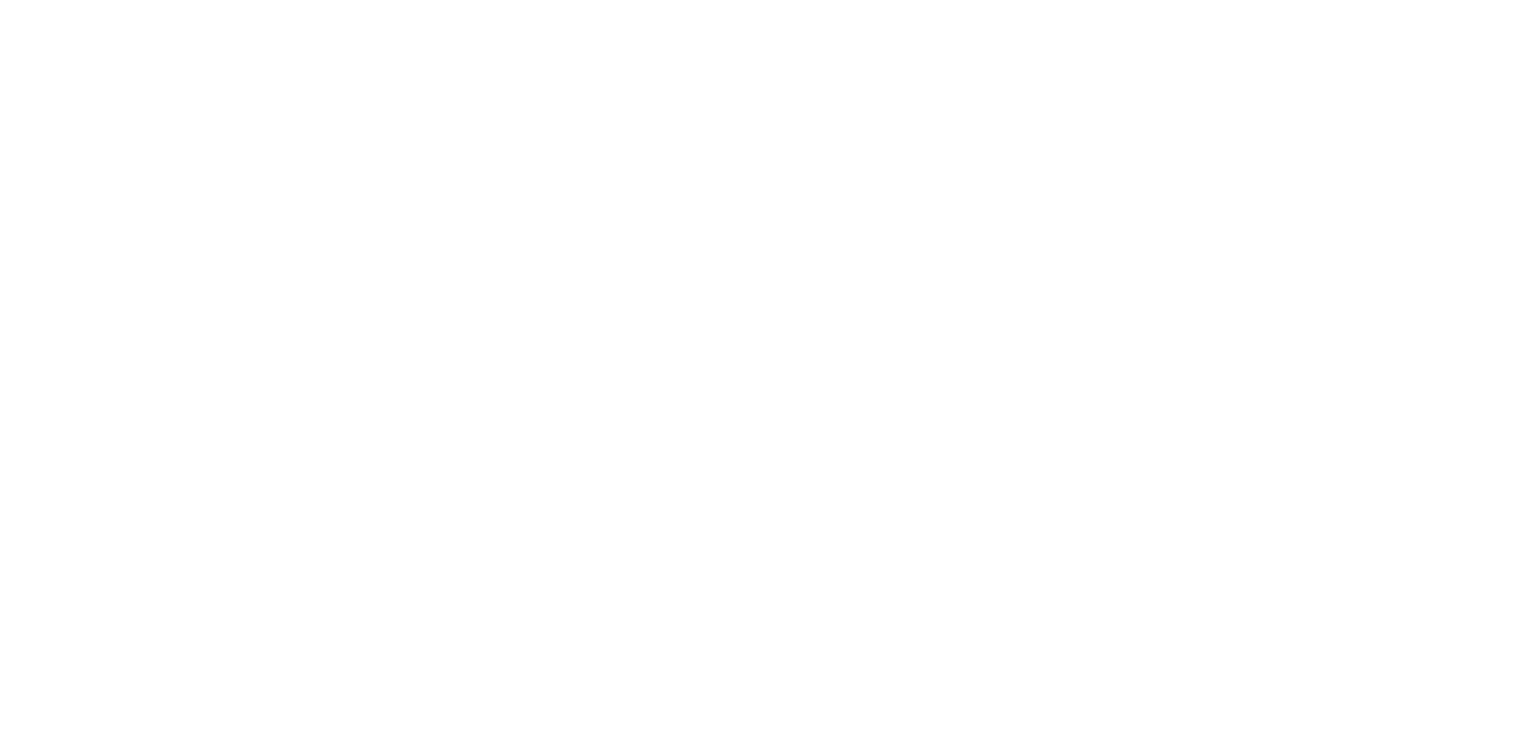 scroll, scrollTop: 0, scrollLeft: 0, axis: both 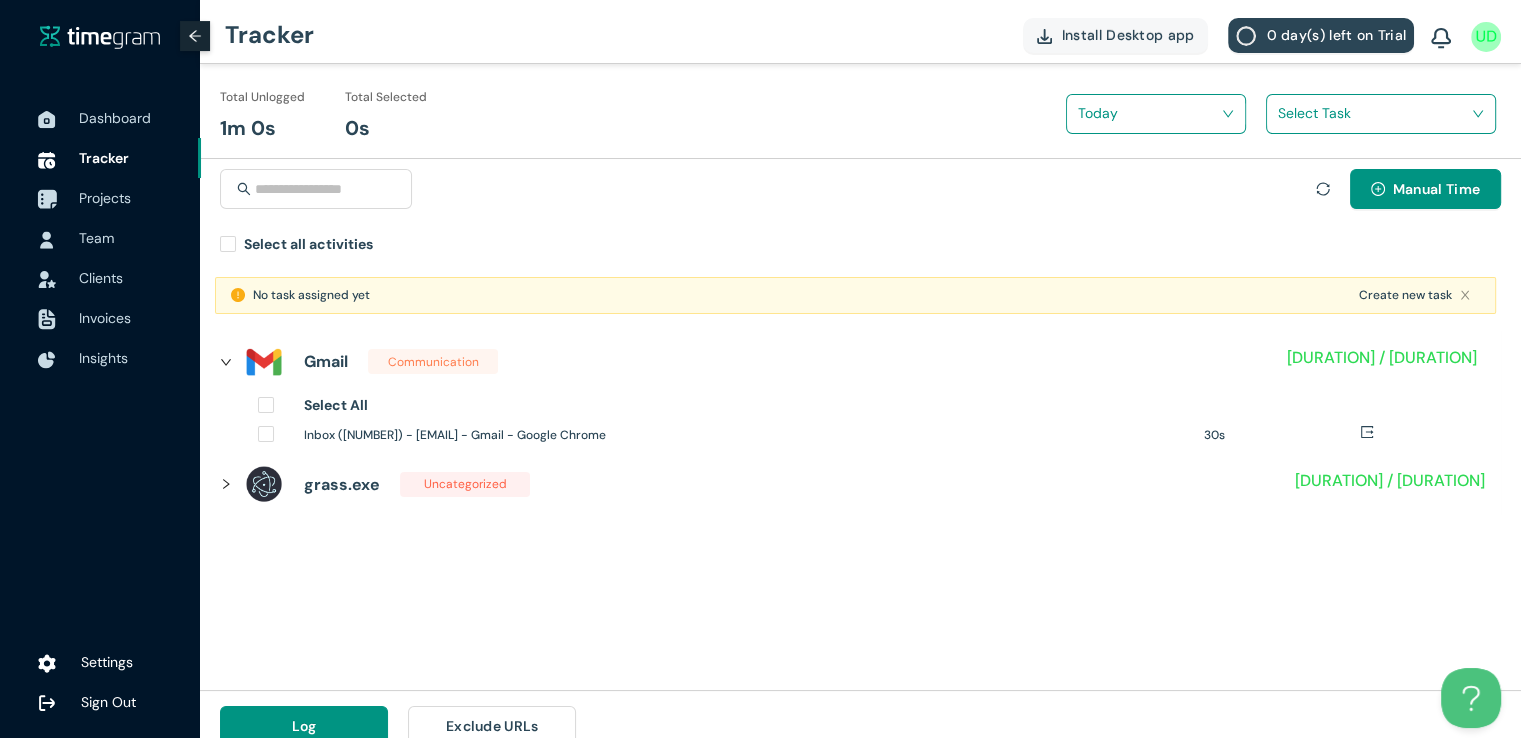 click on "Projects" at bounding box center (105, 198) 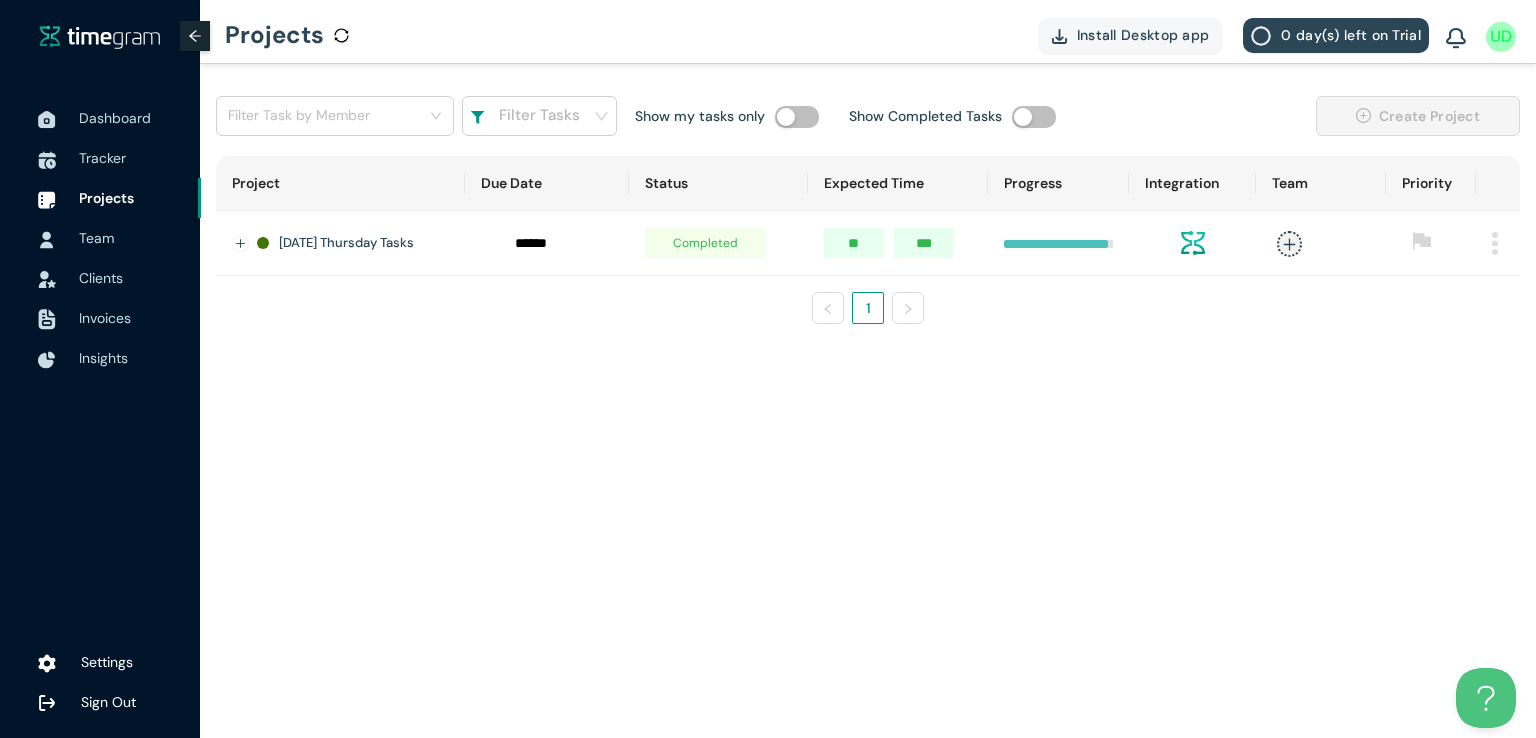 drag, startPoint x: 1489, startPoint y: 242, endPoint x: 1498, endPoint y: 247, distance: 10.29563 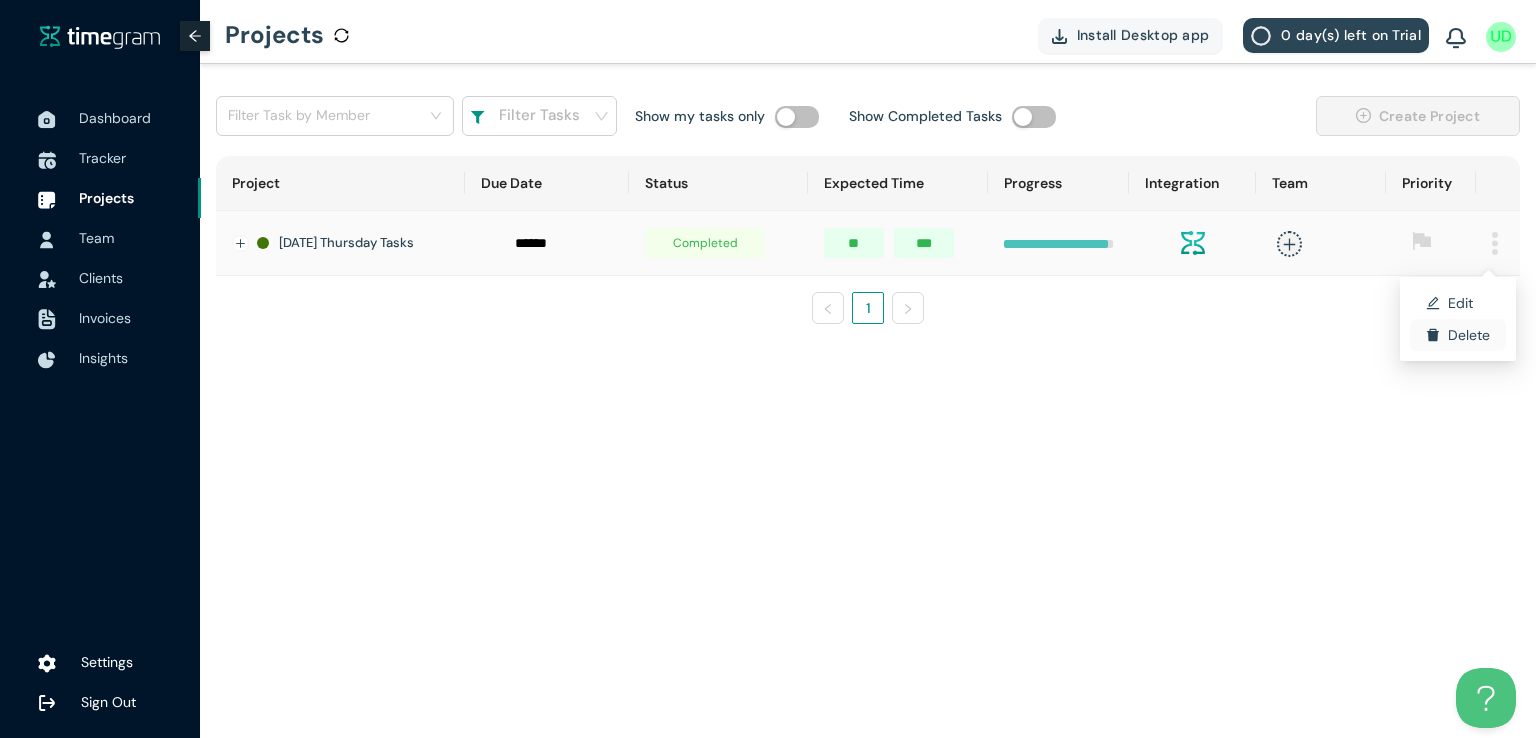 click on "Delete" at bounding box center [1458, 335] 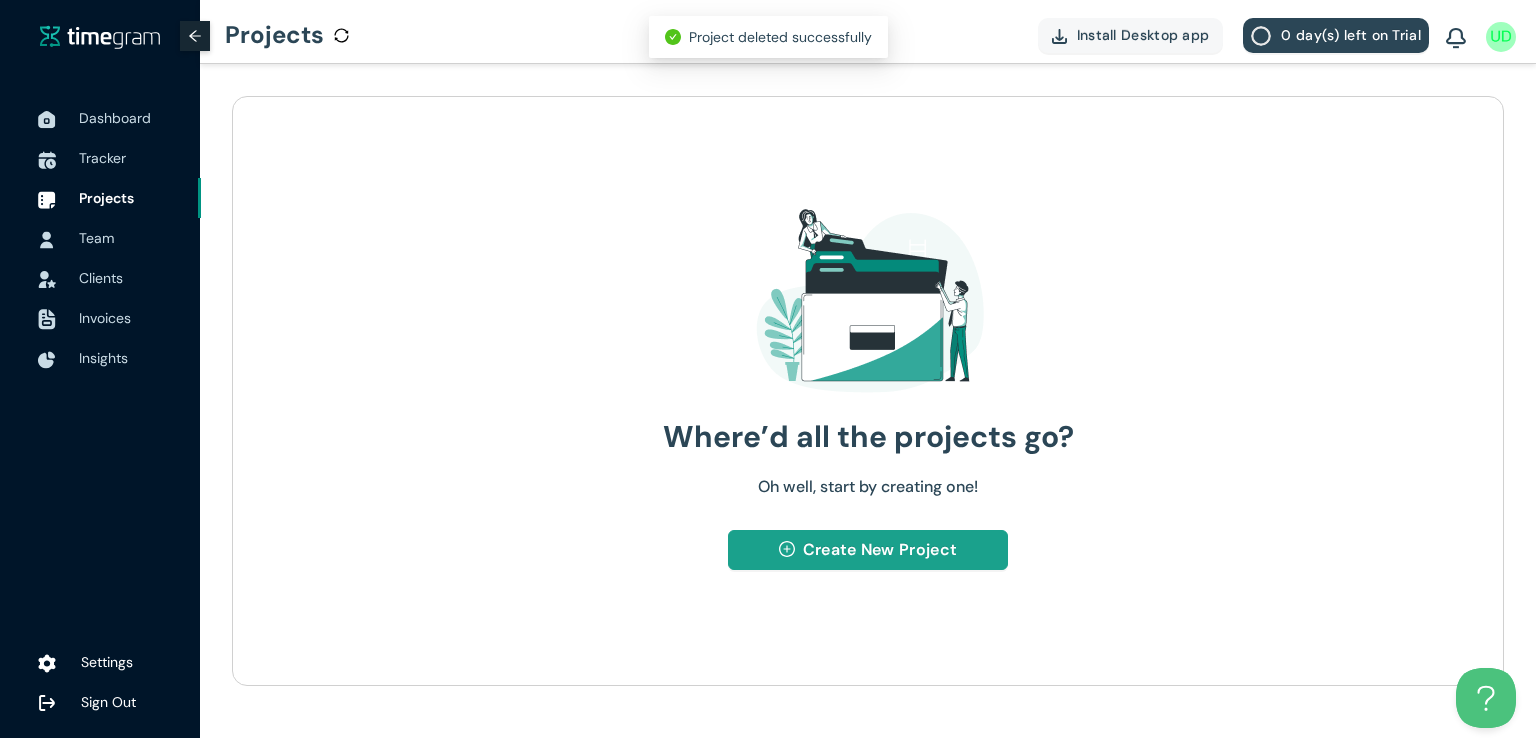 click on "Create New Project" at bounding box center (867, 550) 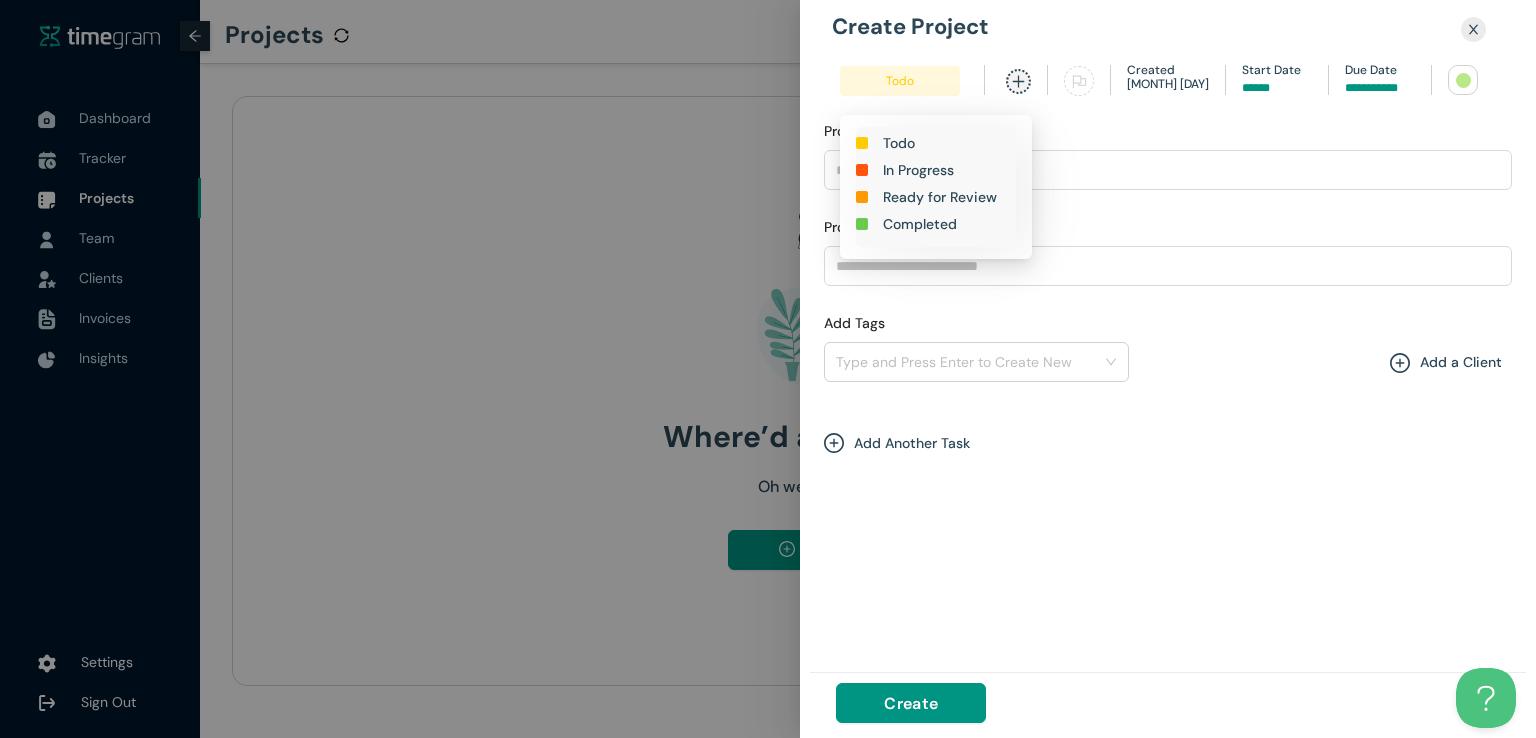 click on "In Progress" at bounding box center [918, 170] 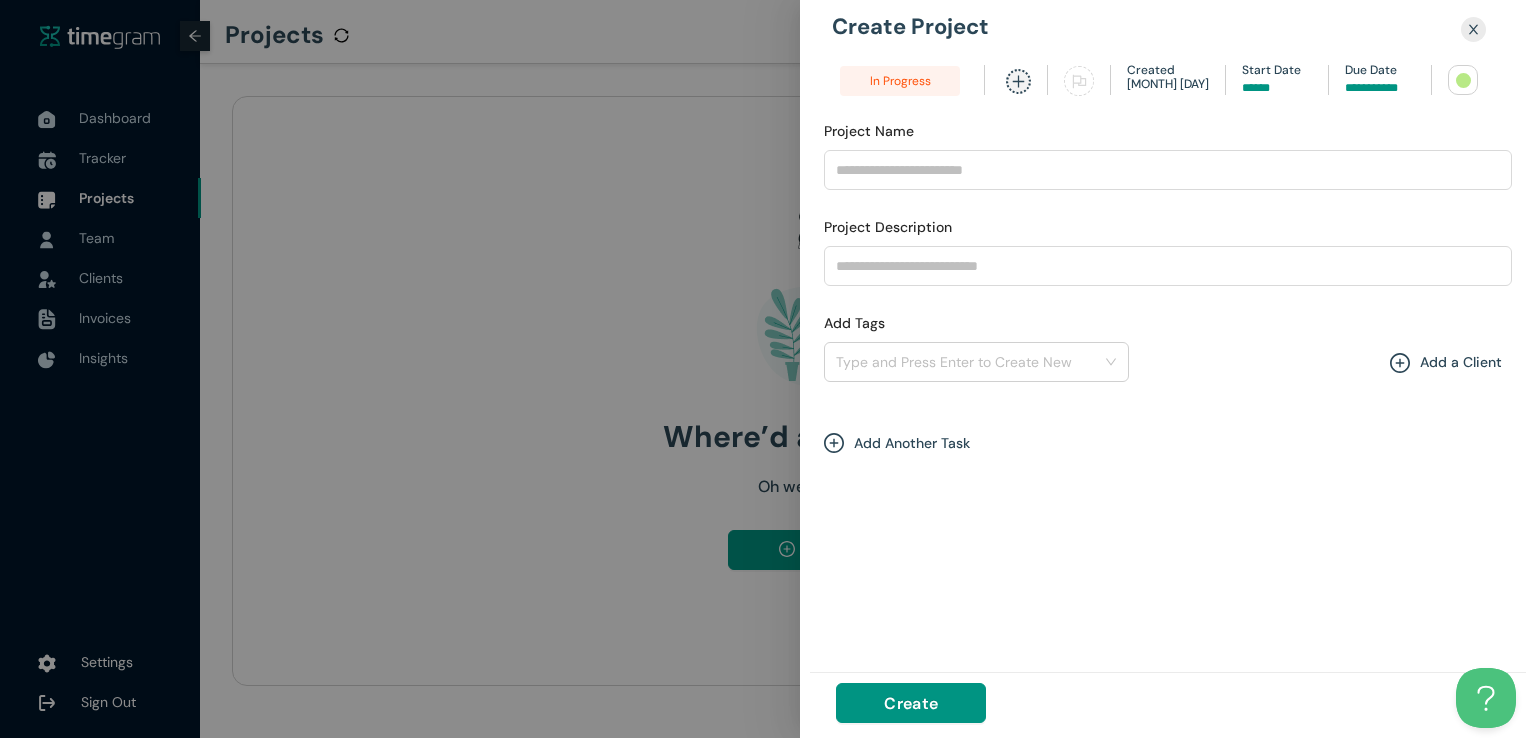 click on "[MONTH] [YEAR] Su Mo Tu We Th Fr Sa 27 28 29 30 31 1 2 3 4 5 6 7 8 9 10 11 12 13 14 15 16 17 18 19 20 21 22 23 24 25 26 27 28 29 30 31 1 2 3 4 5 6 Today" at bounding box center [1380, 86] 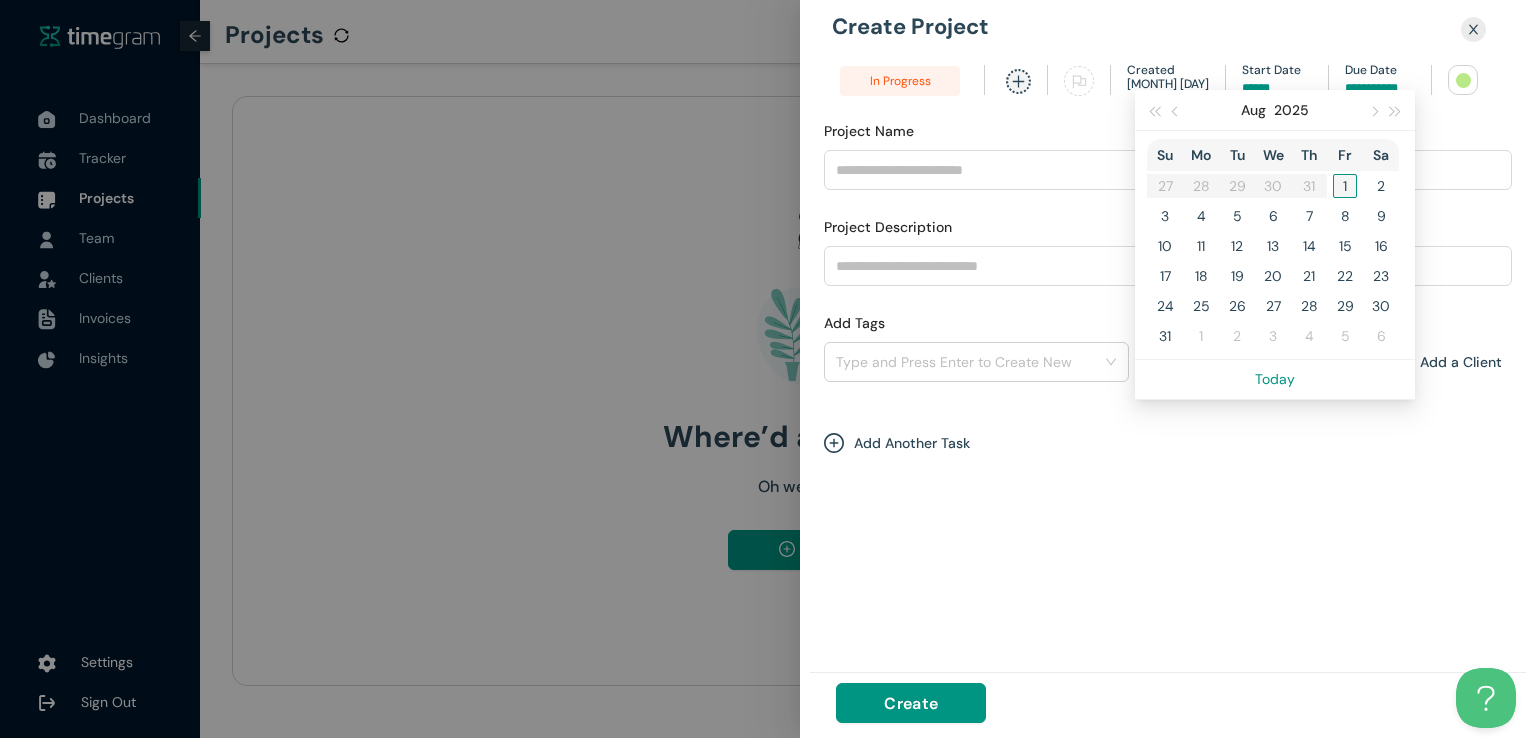 type on "*****" 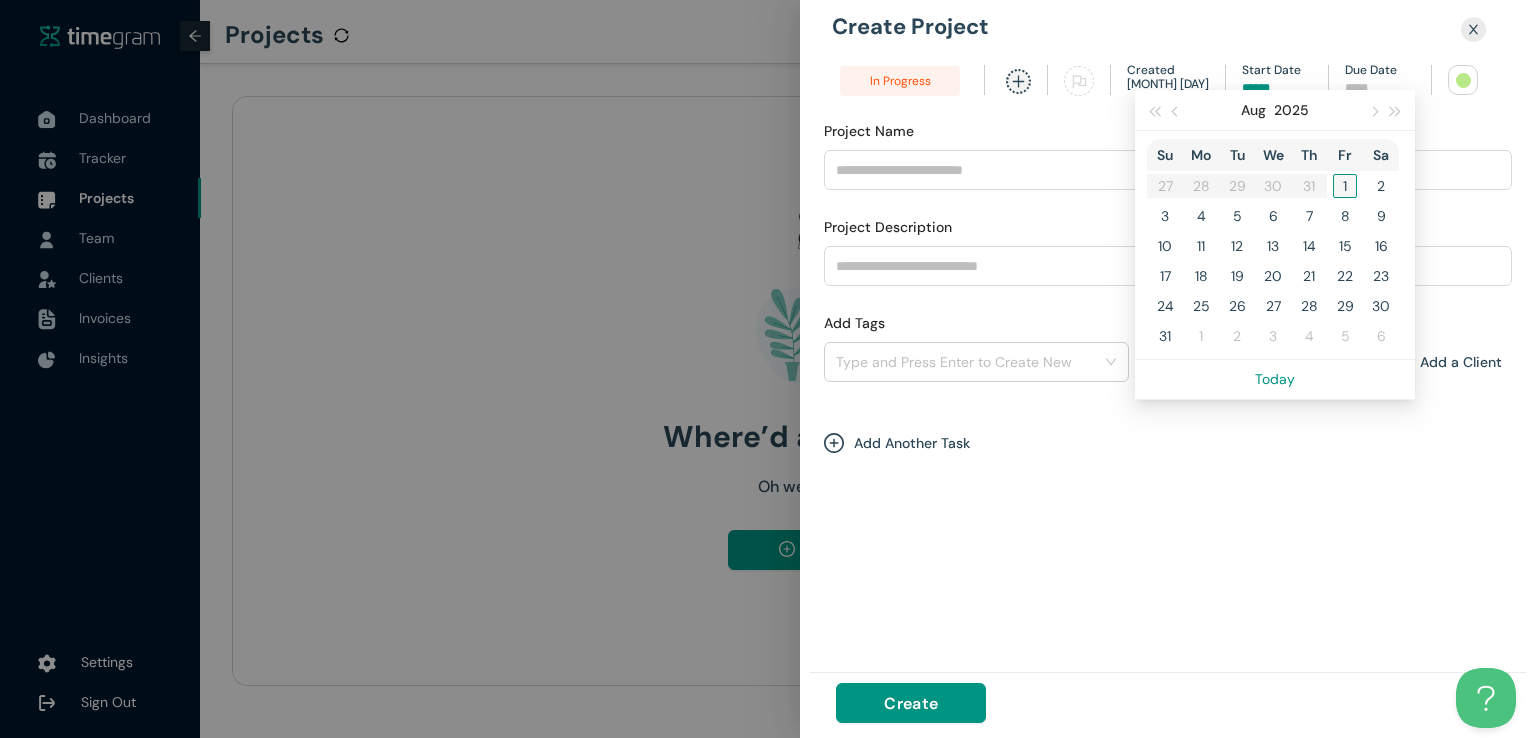 click on "1" at bounding box center (1345, 186) 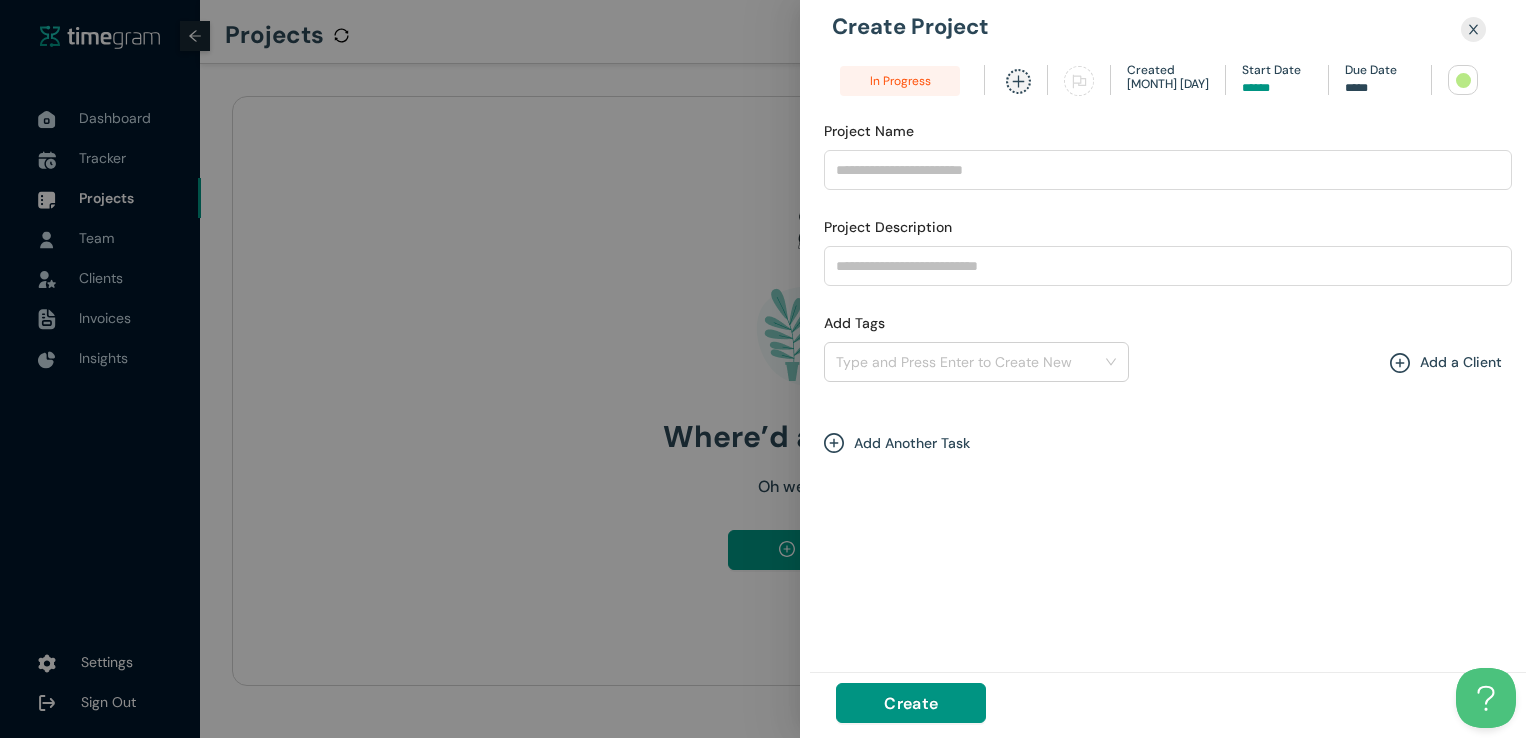 click at bounding box center (1463, 80) 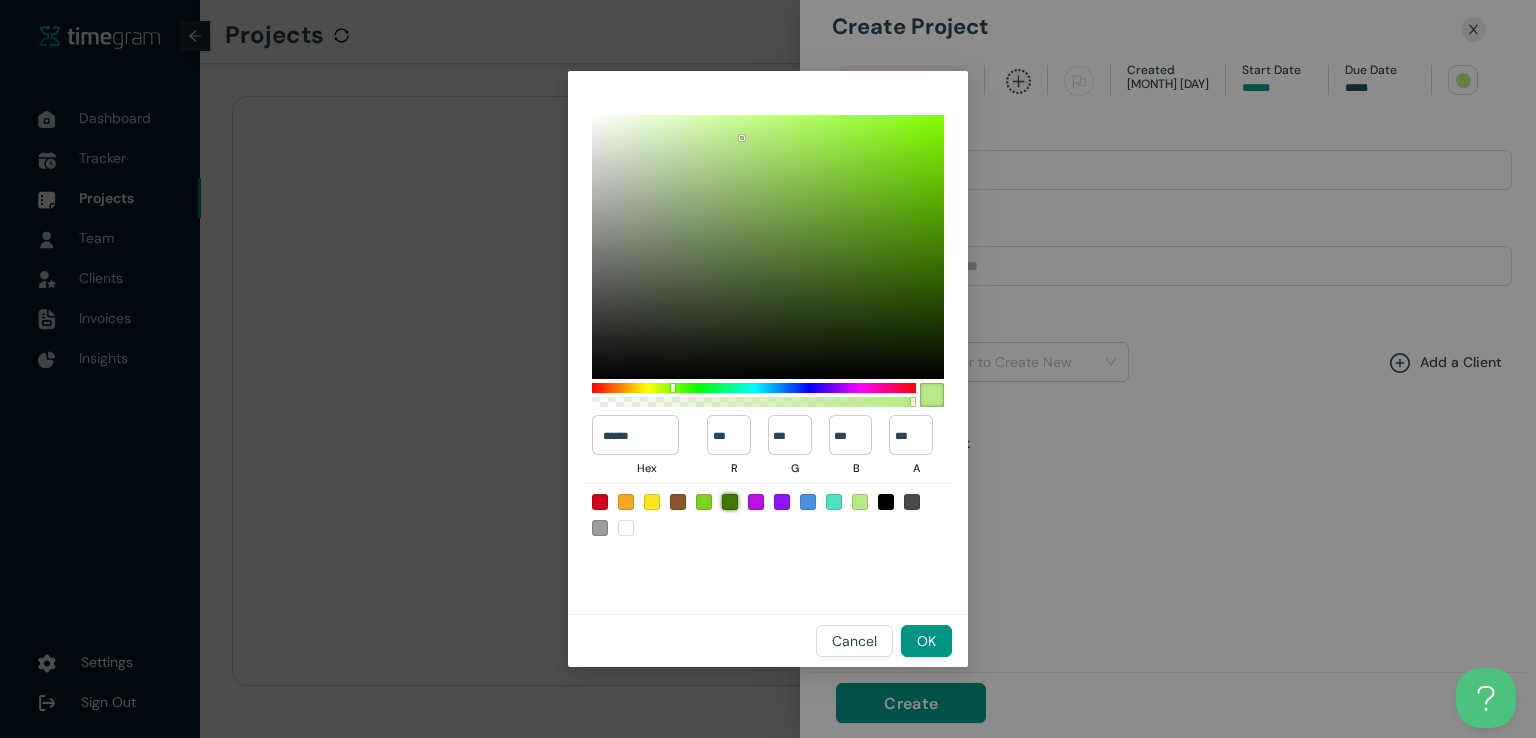 click at bounding box center (730, 502) 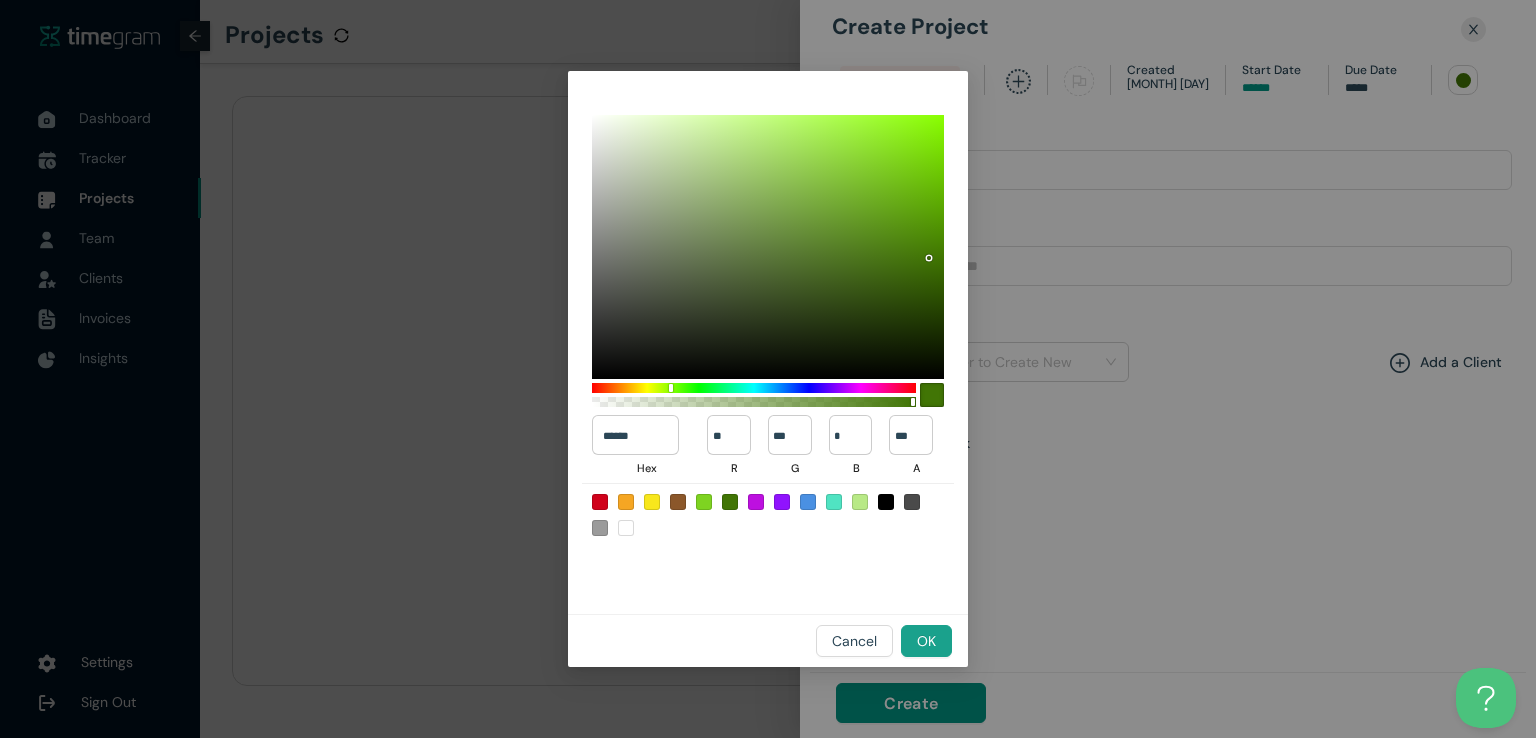 click on "OK" at bounding box center (926, 641) 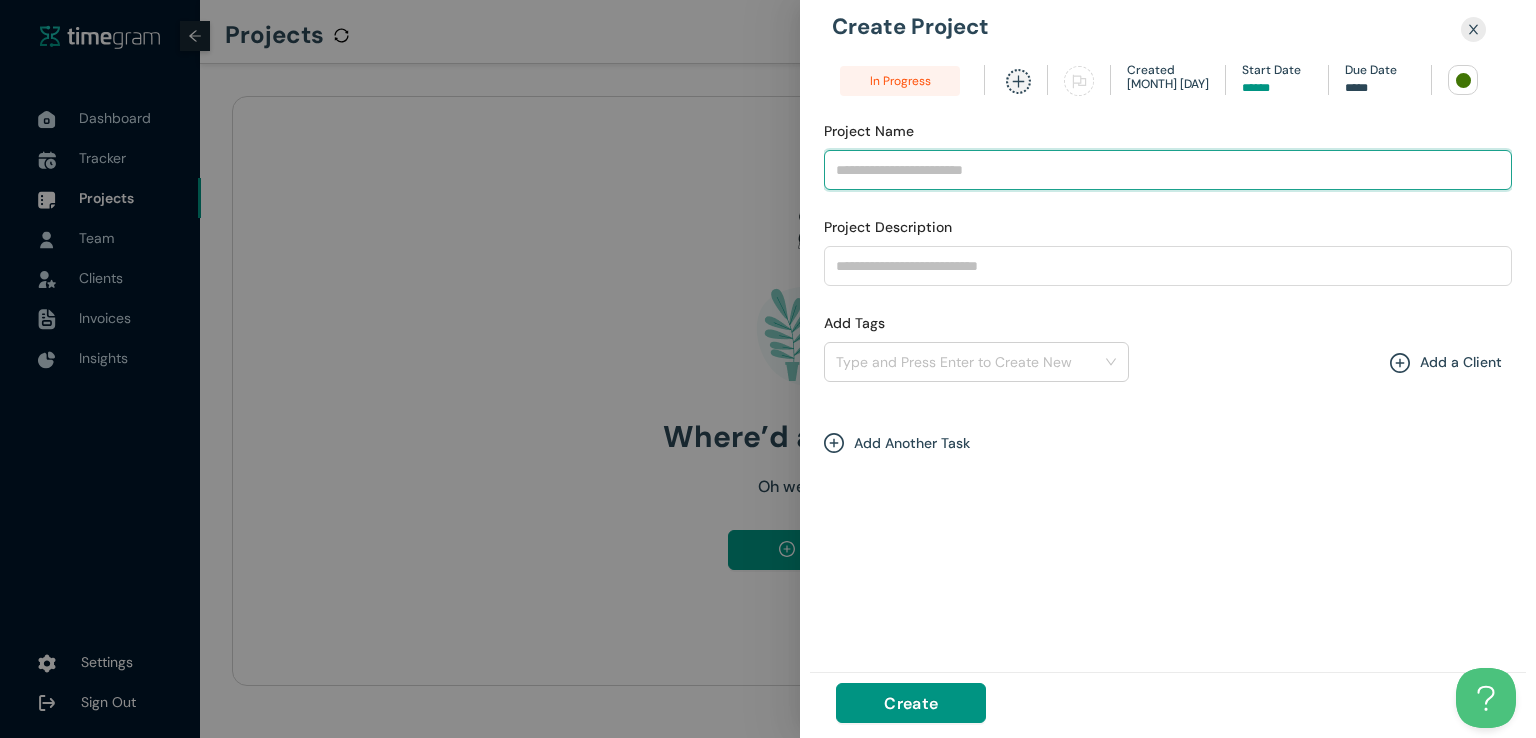 click on "Project Name" at bounding box center [1168, 170] 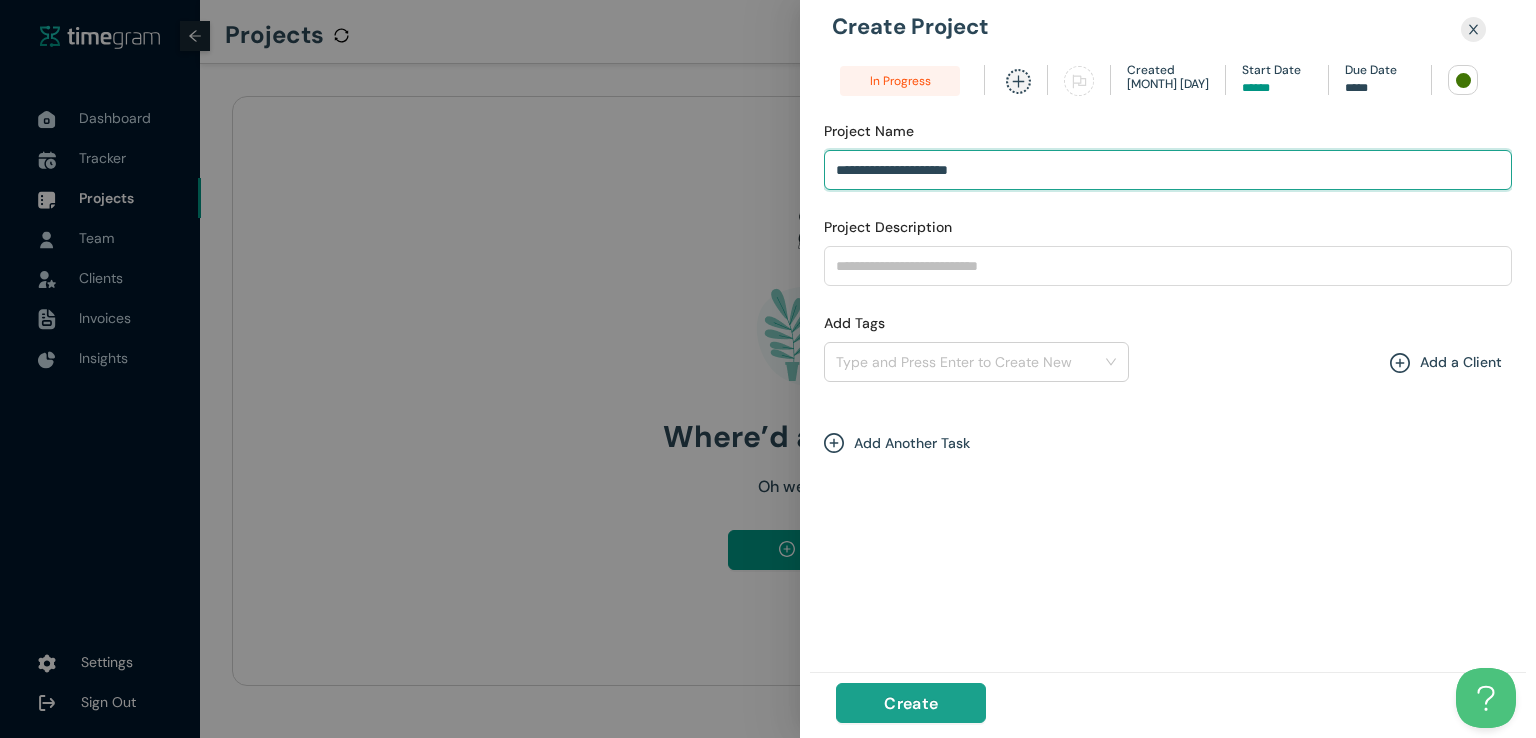 type on "**********" 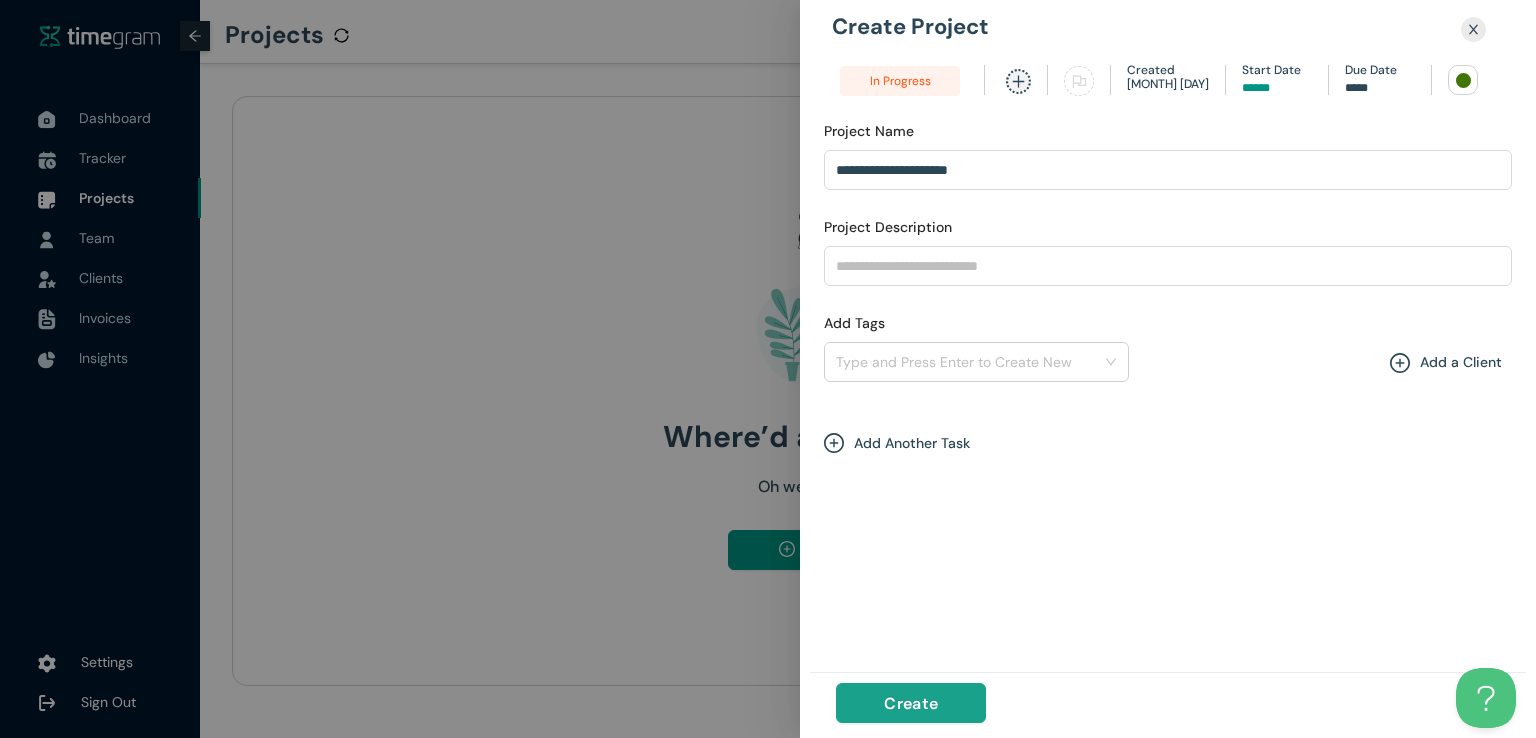 click on "Create" at bounding box center (911, 703) 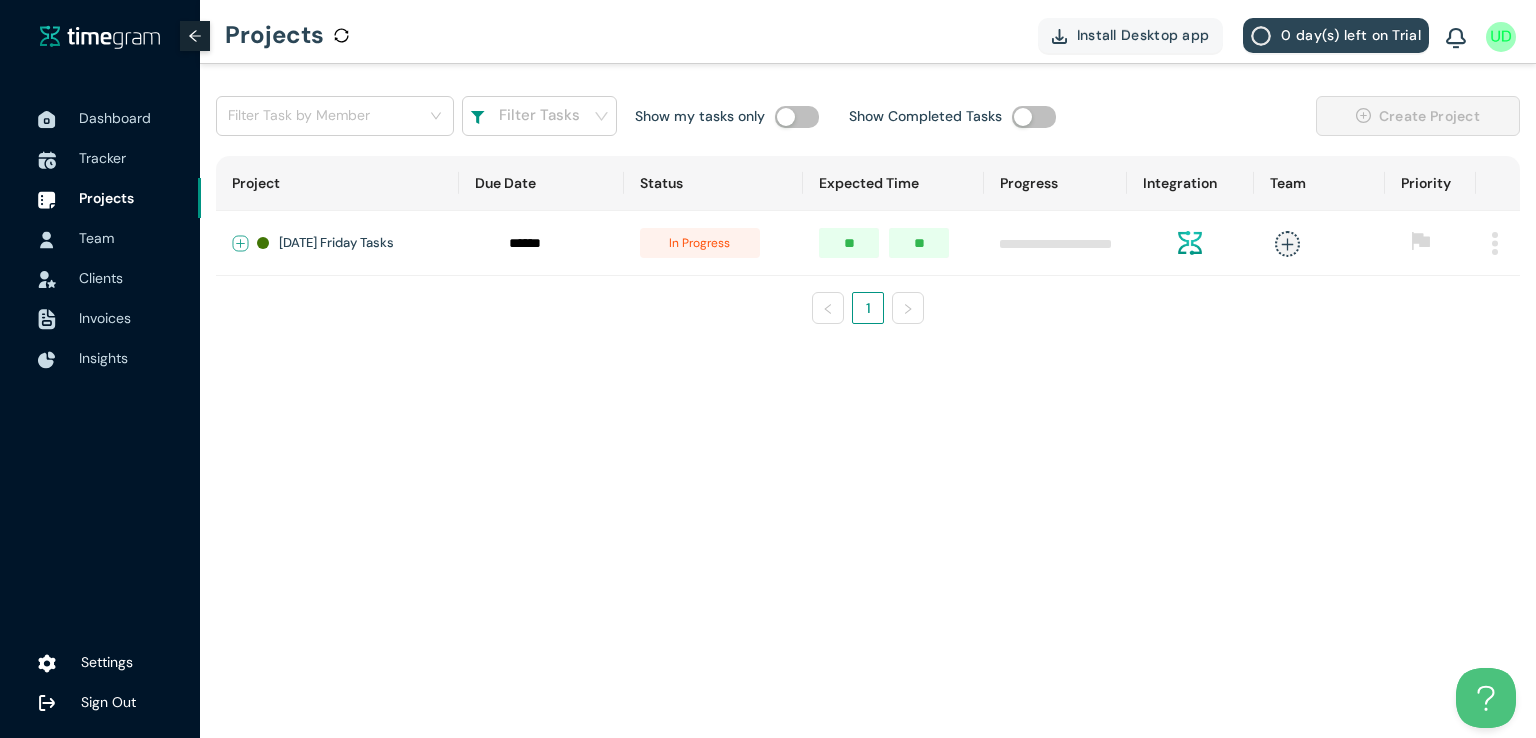 click at bounding box center (241, 244) 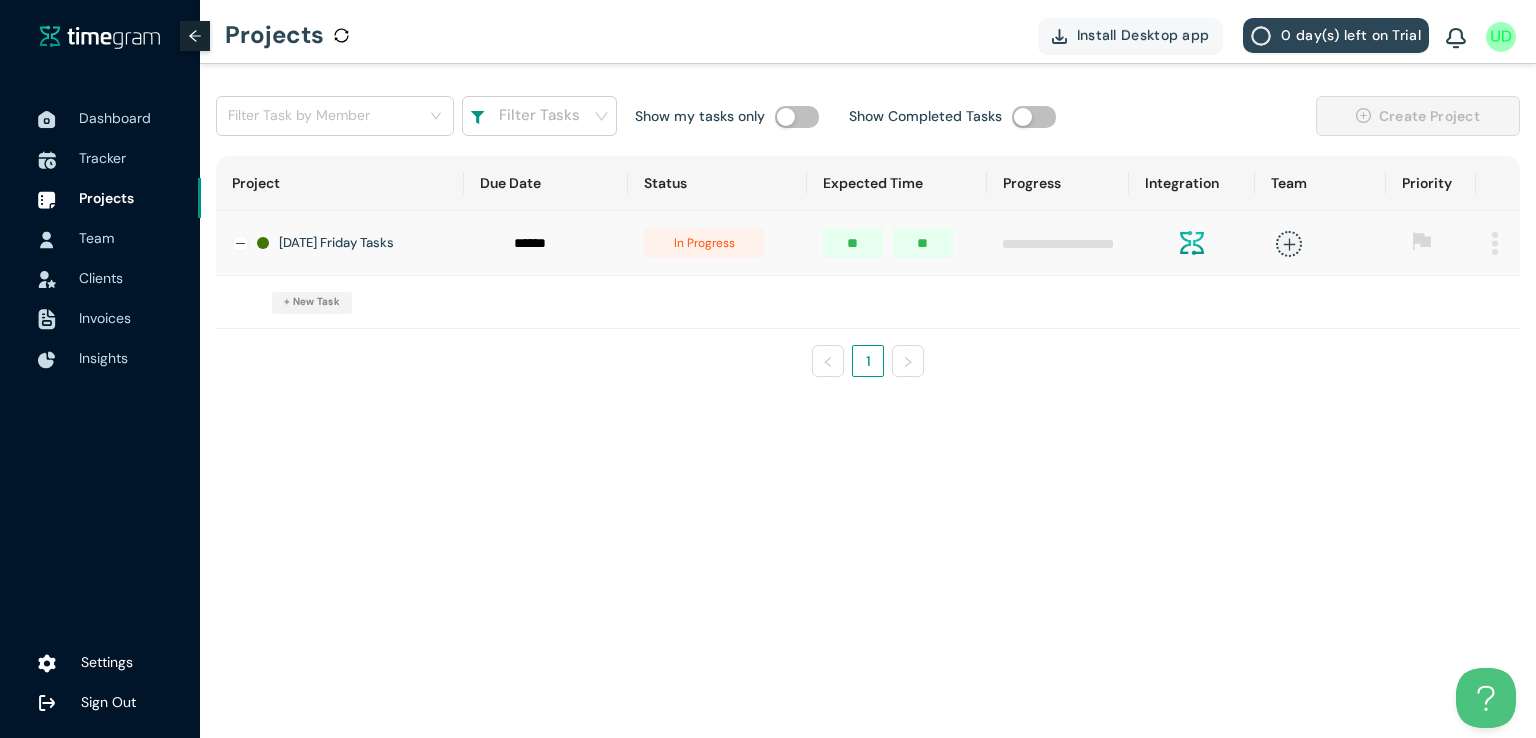 click on "+ New Task" at bounding box center (312, 302) 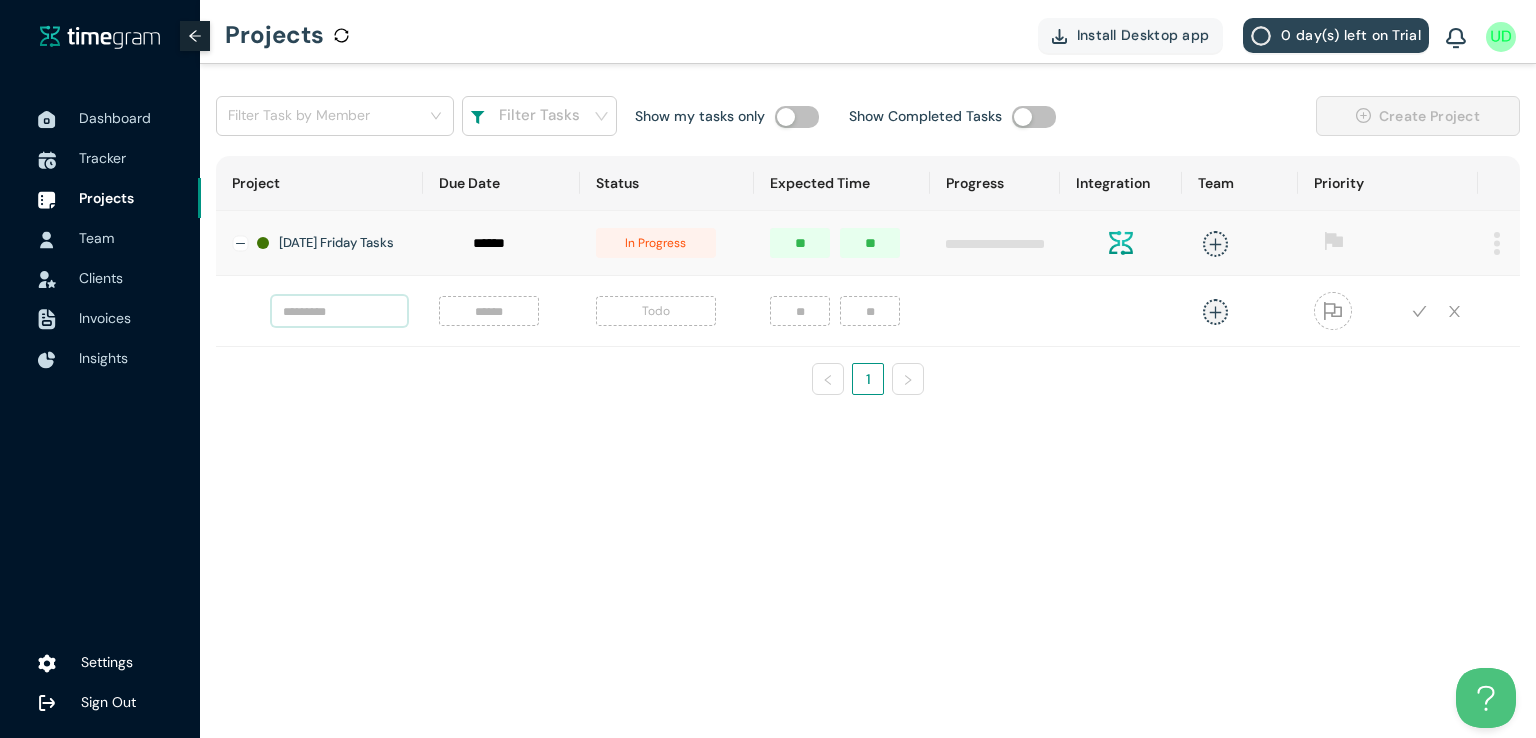 click at bounding box center (339, 311) 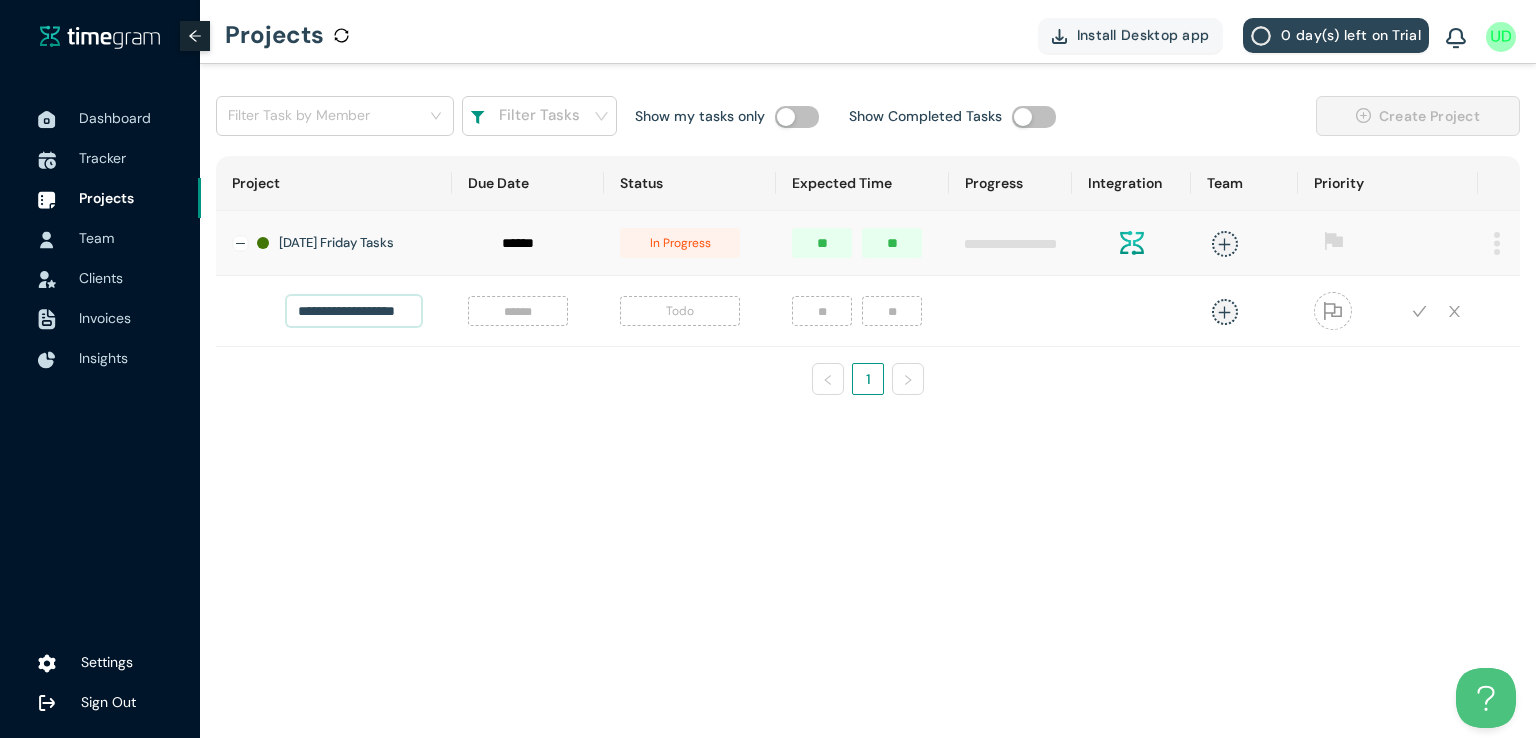 scroll, scrollTop: 0, scrollLeft: 11, axis: horizontal 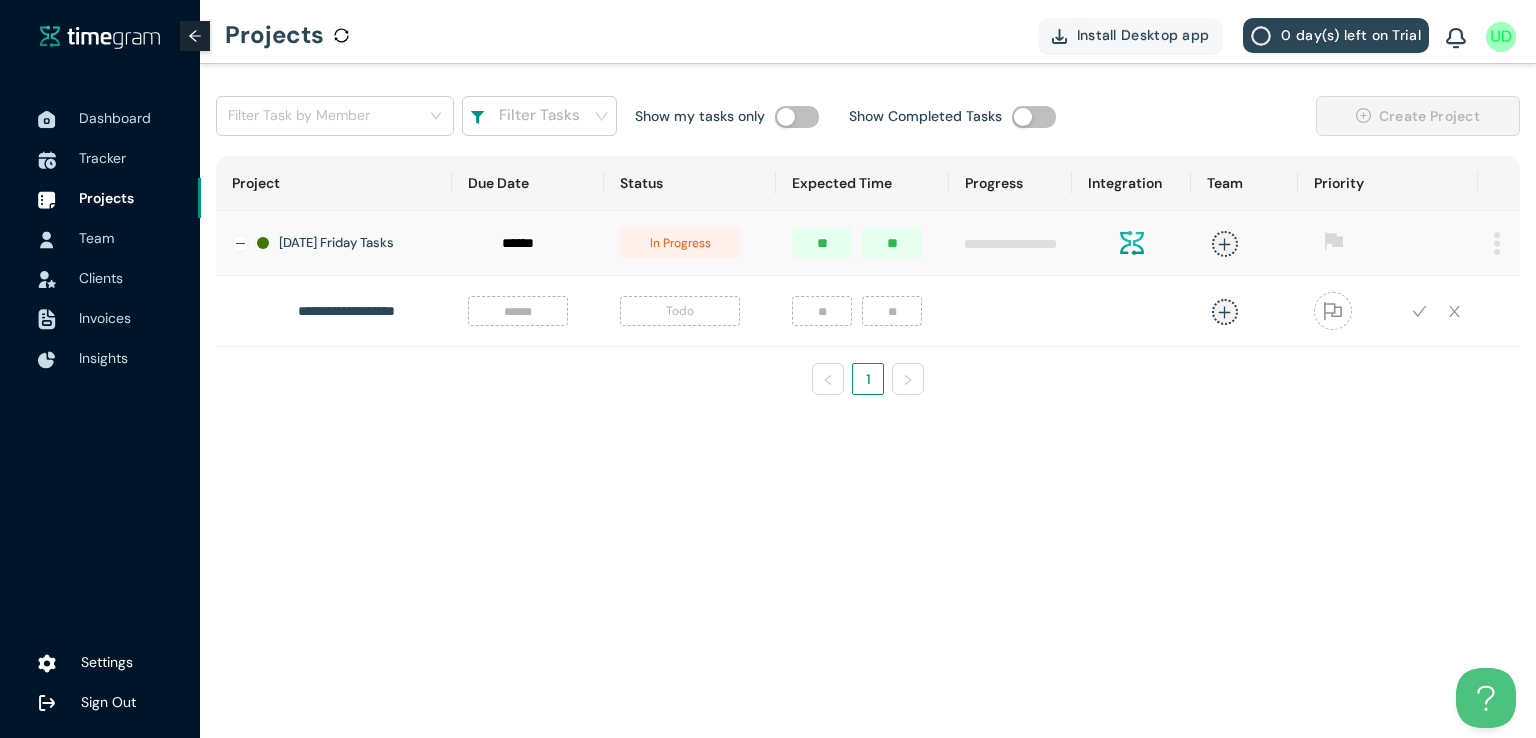 click at bounding box center [518, 311] 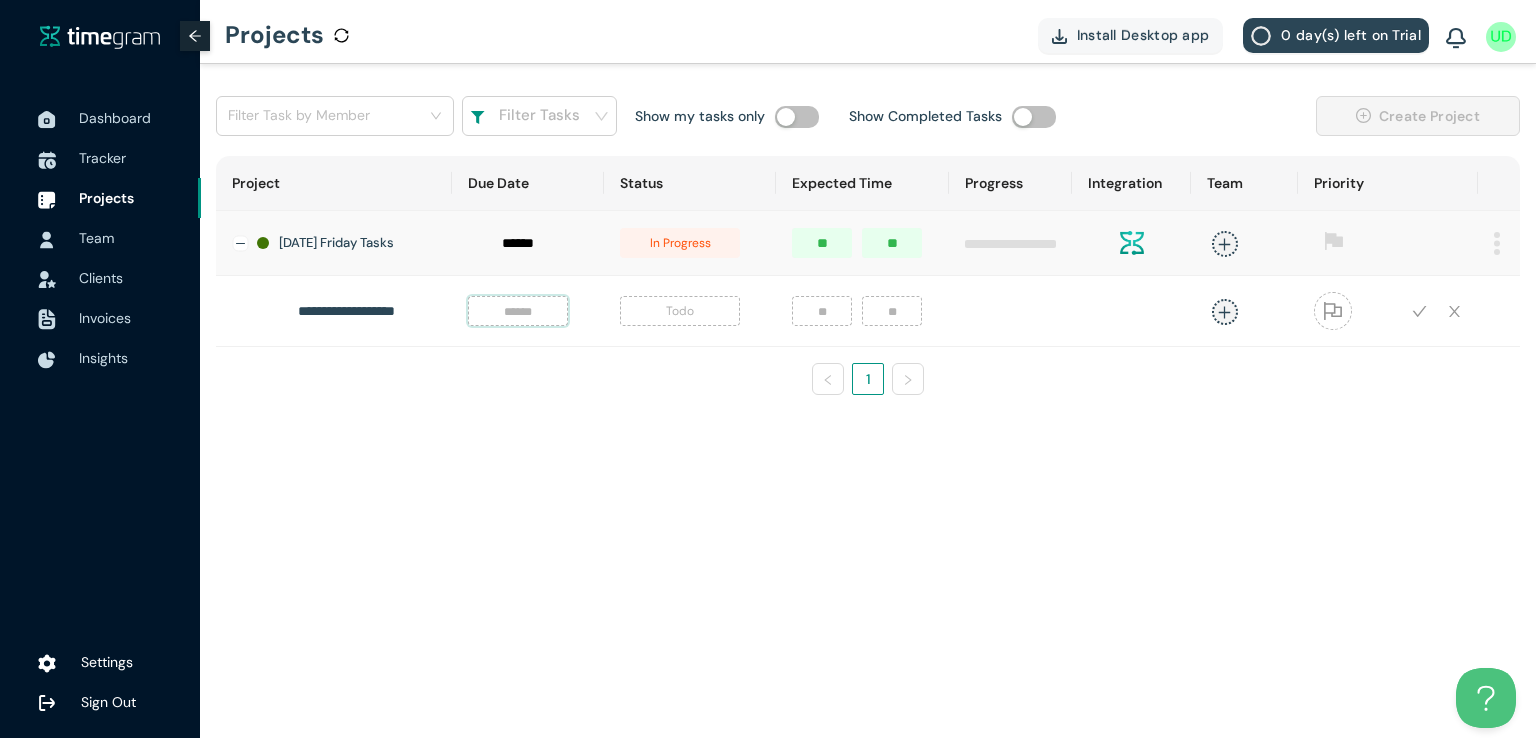 scroll, scrollTop: 0, scrollLeft: 0, axis: both 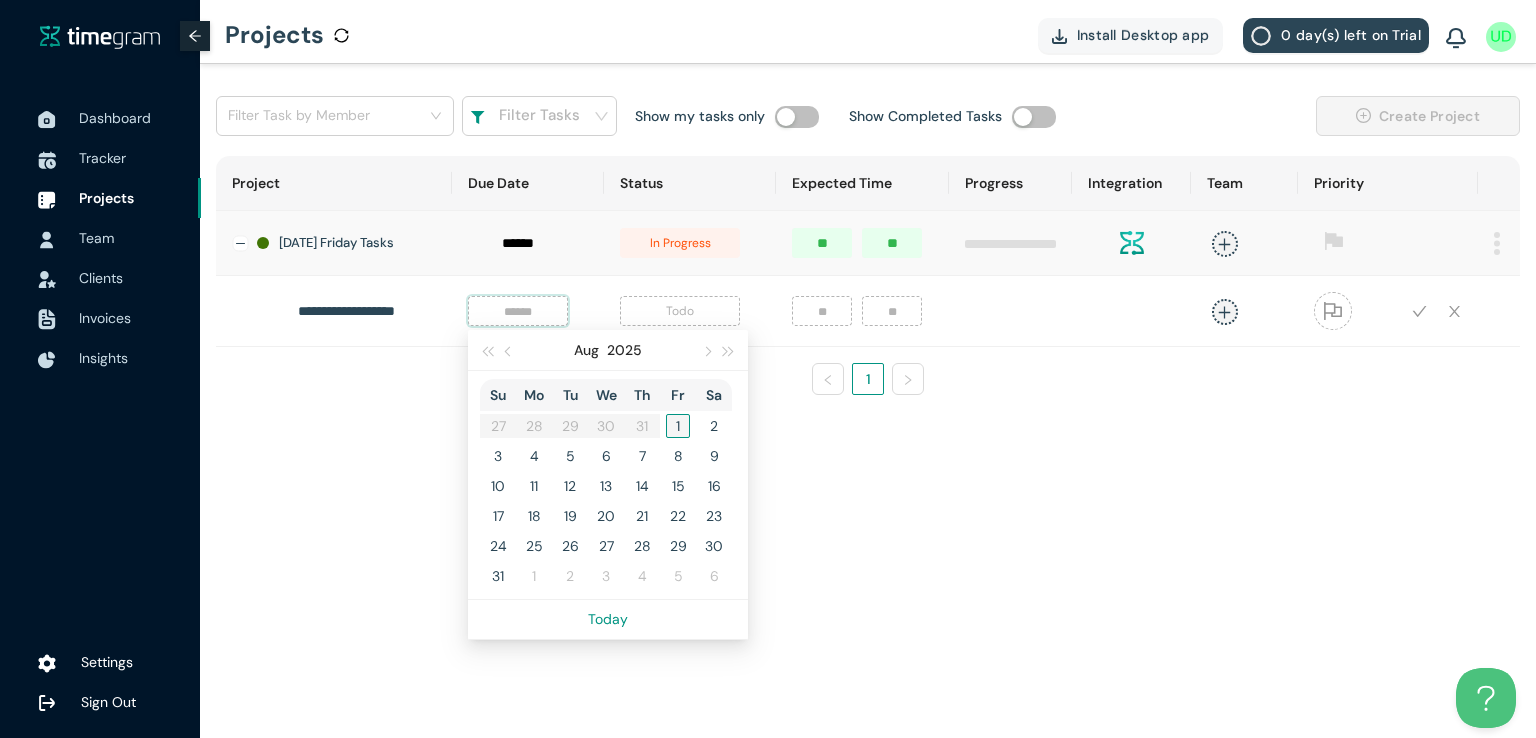 type on "*****" 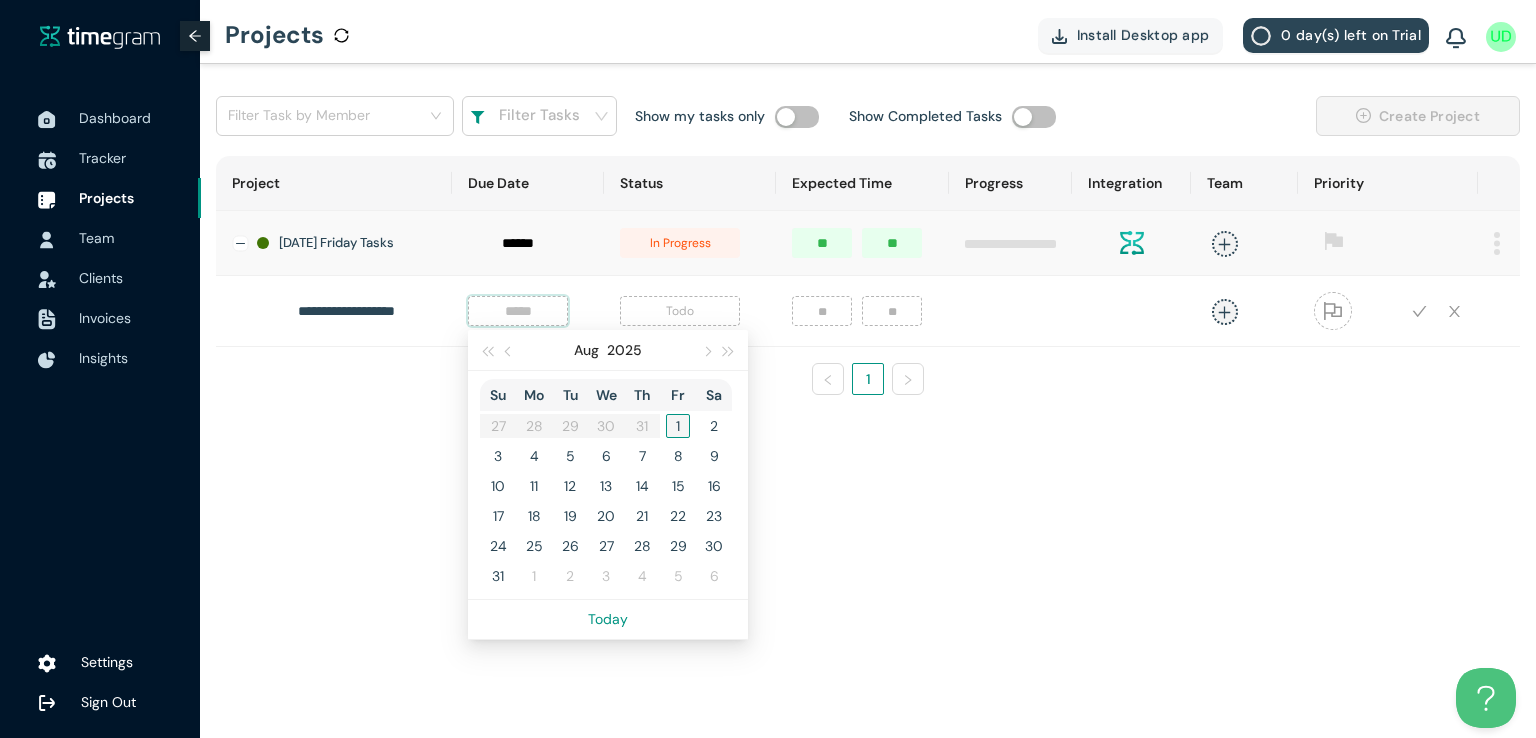 click on "1" at bounding box center (678, 426) 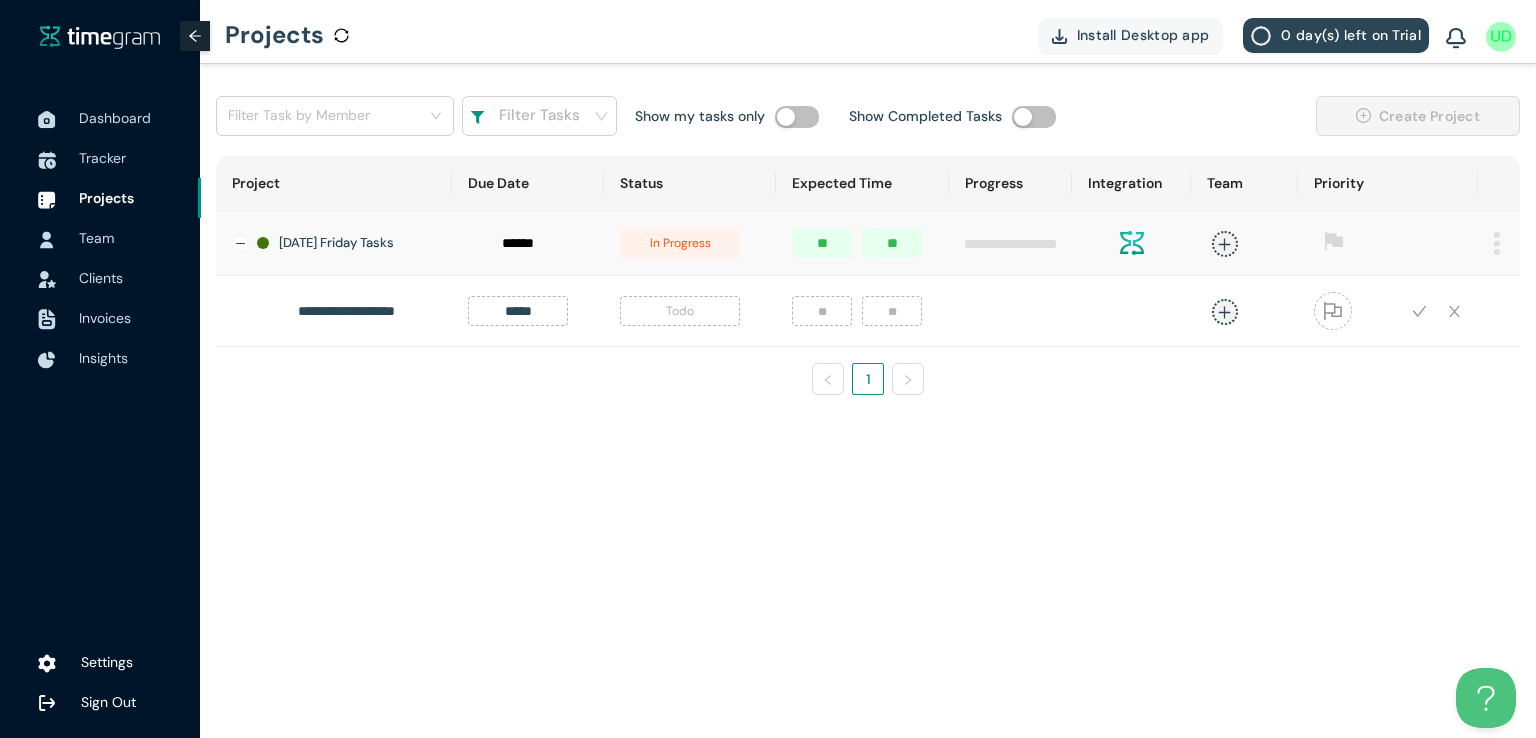 click on "Todo" at bounding box center [680, 311] 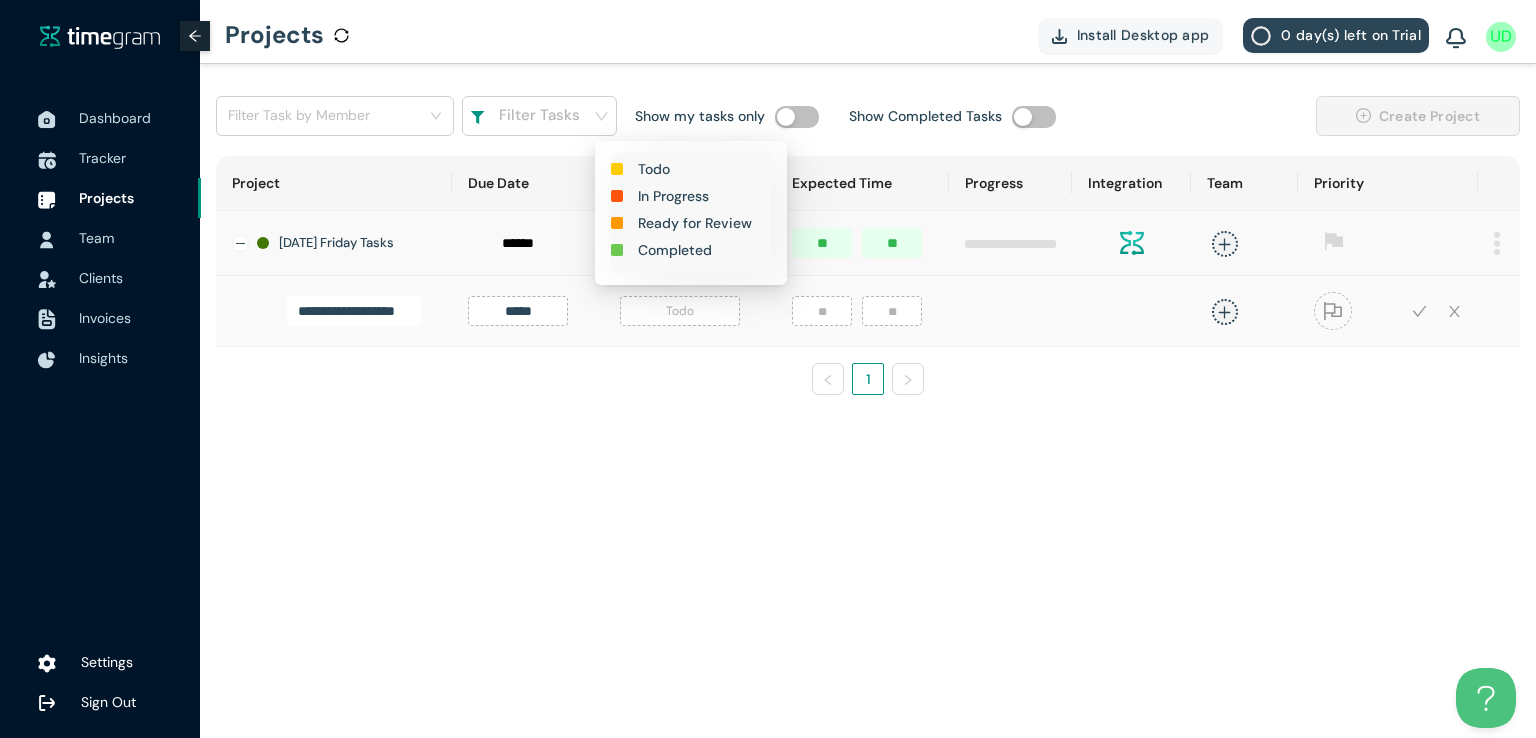 click on "In Progress" at bounding box center [673, 196] 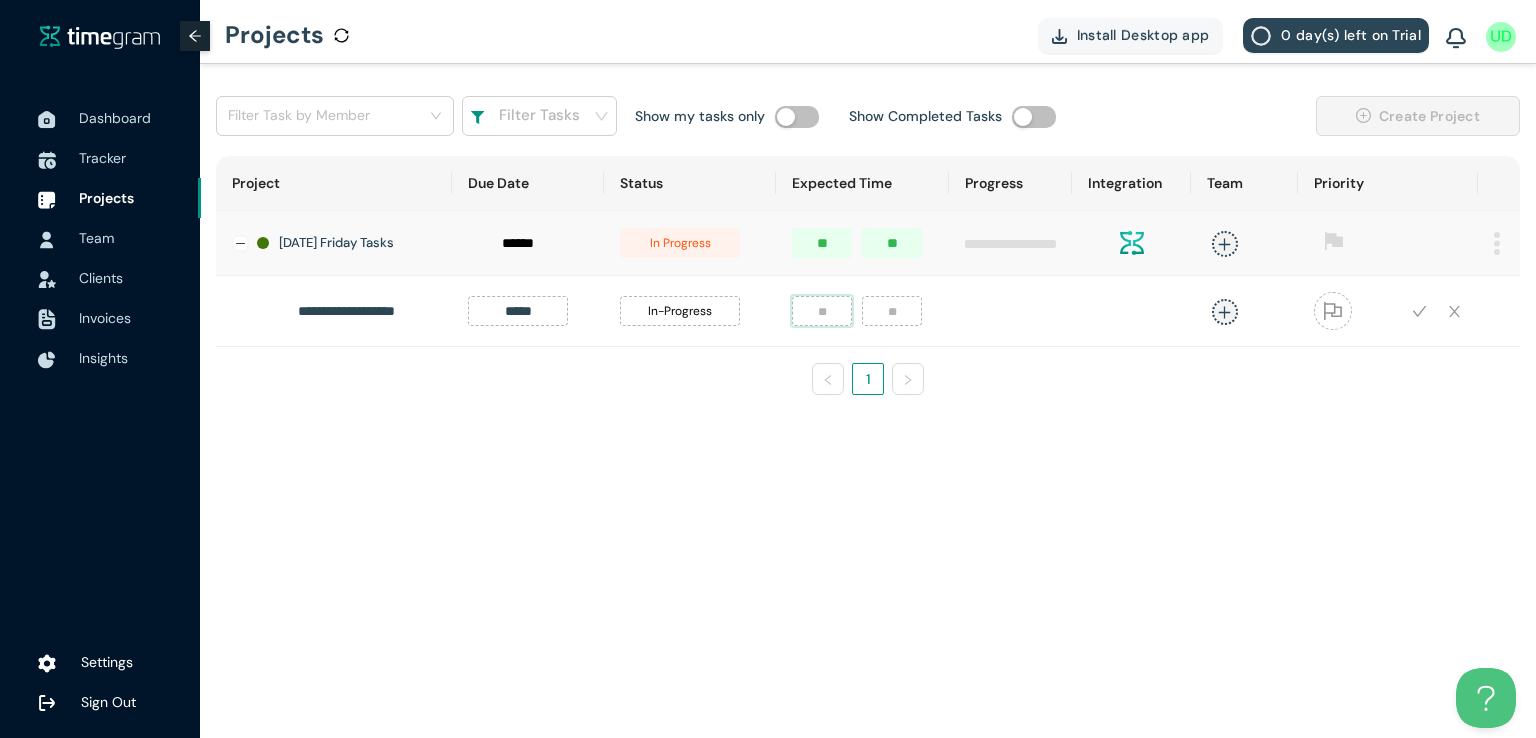 click at bounding box center [822, 311] 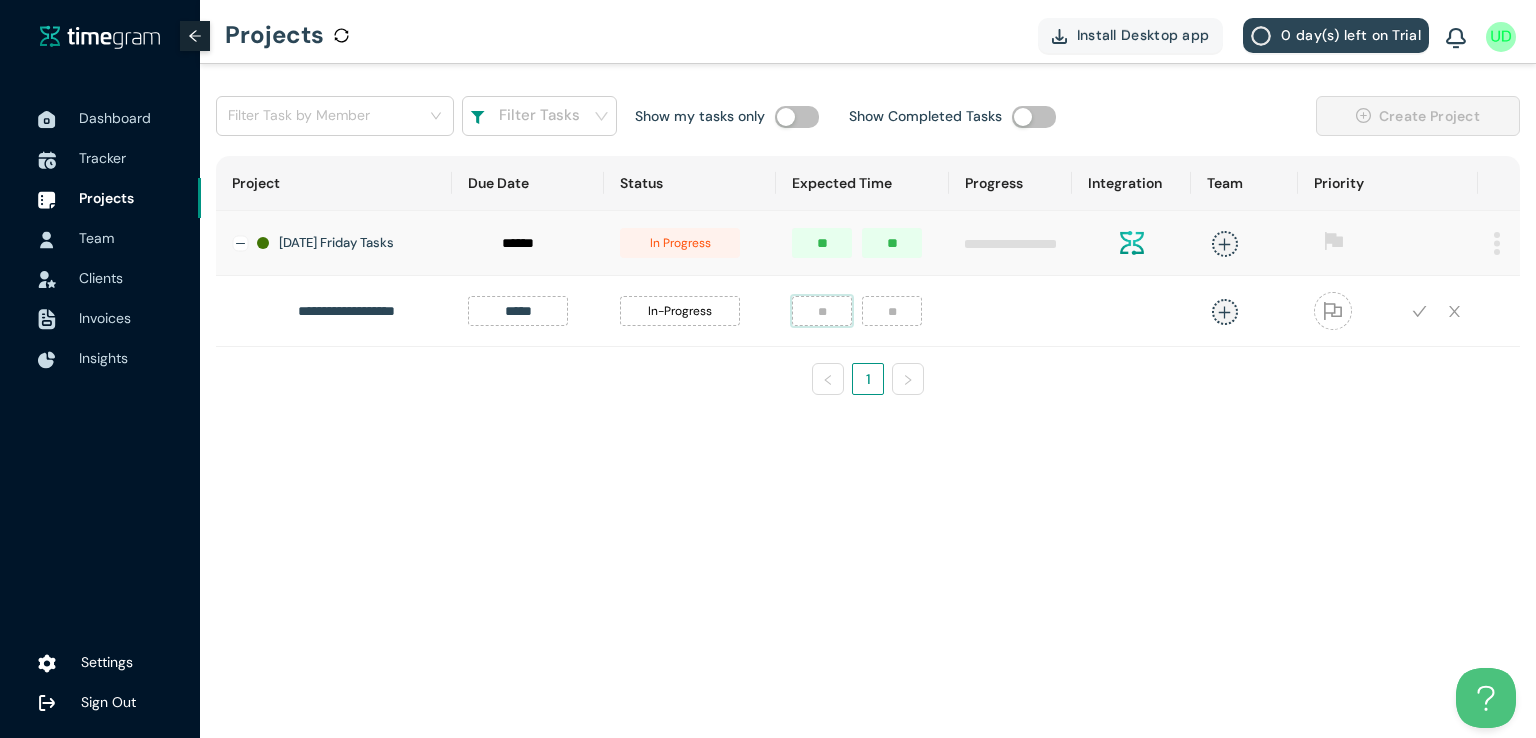 type on "*" 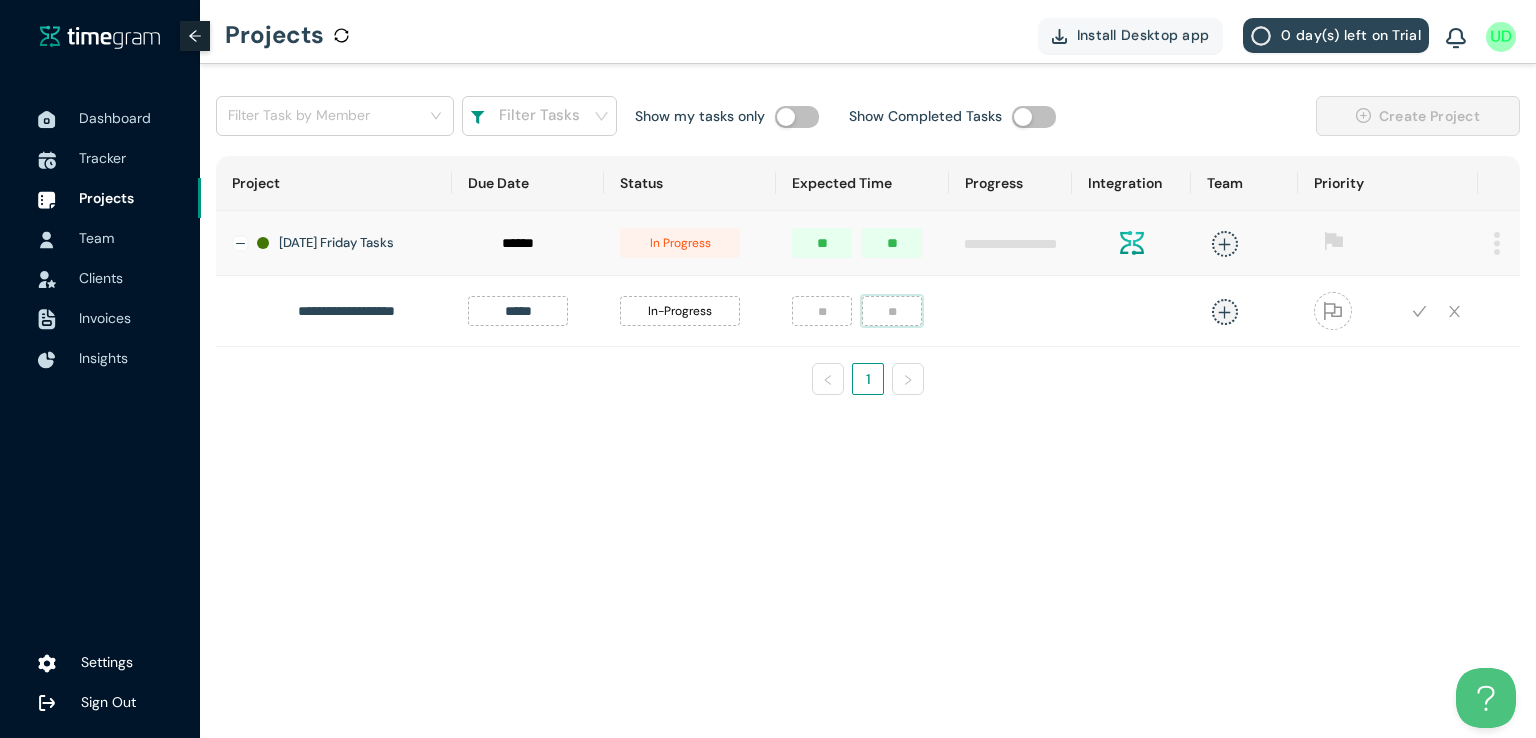 type on "**" 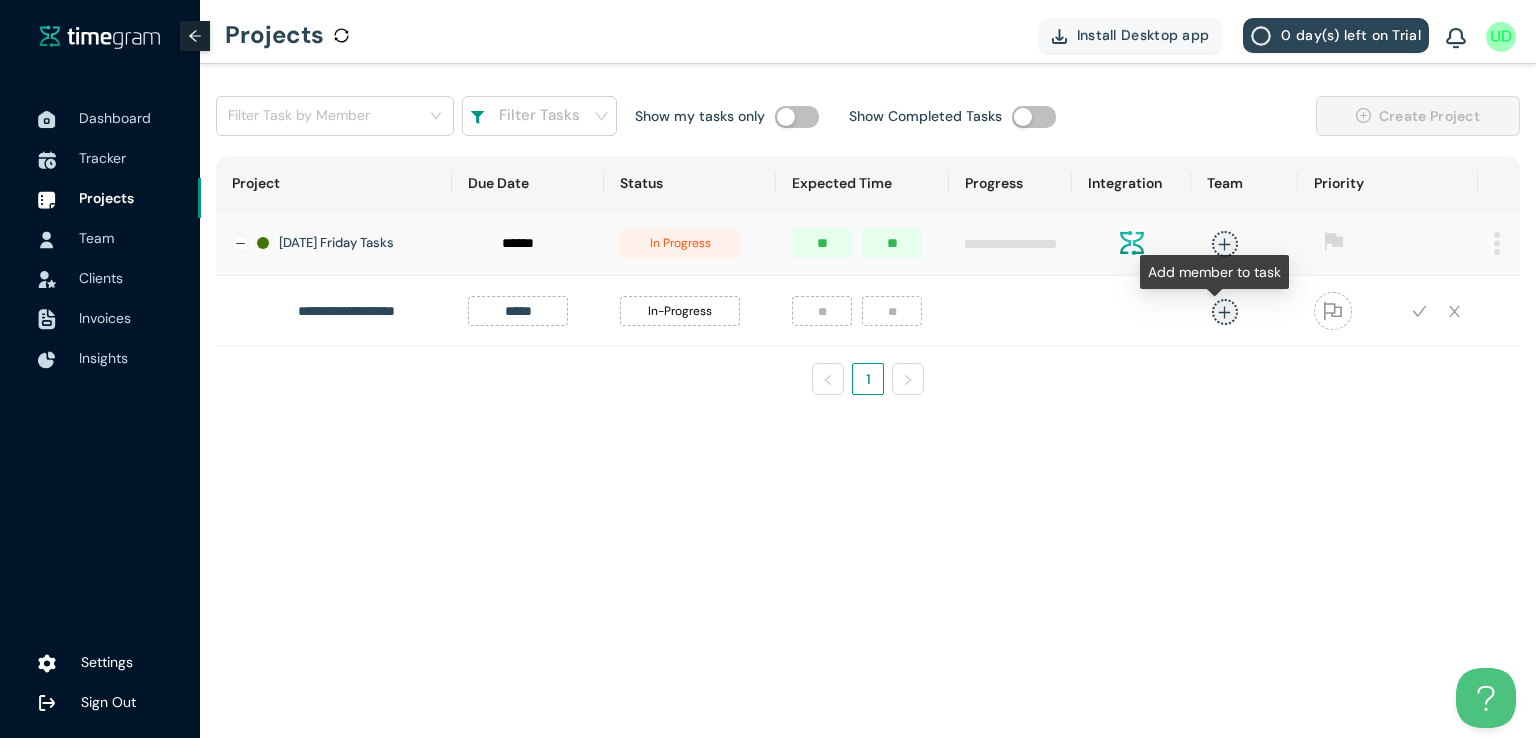 click at bounding box center [1224, 311] 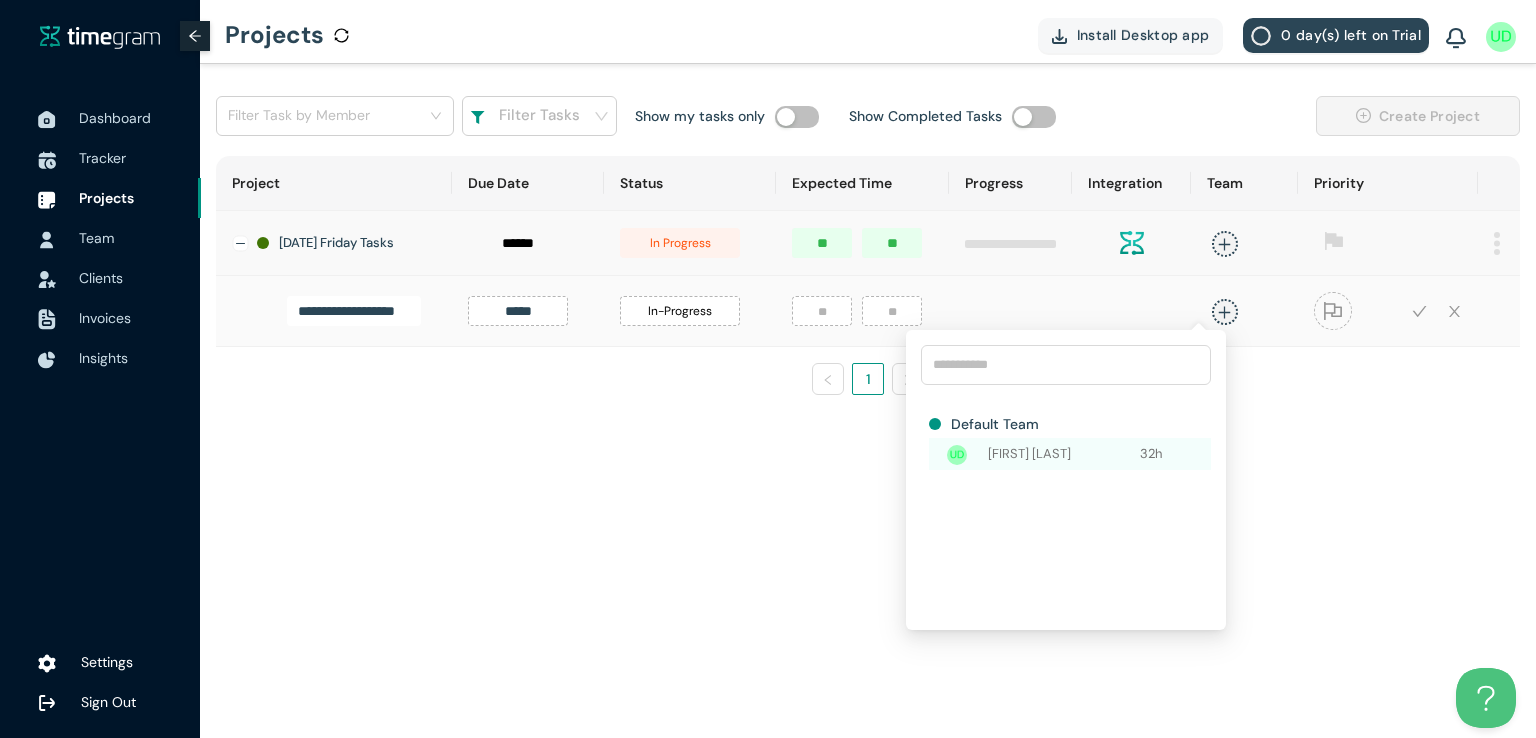 click on "[FIRST] [LAST]" at bounding box center [1064, 454] 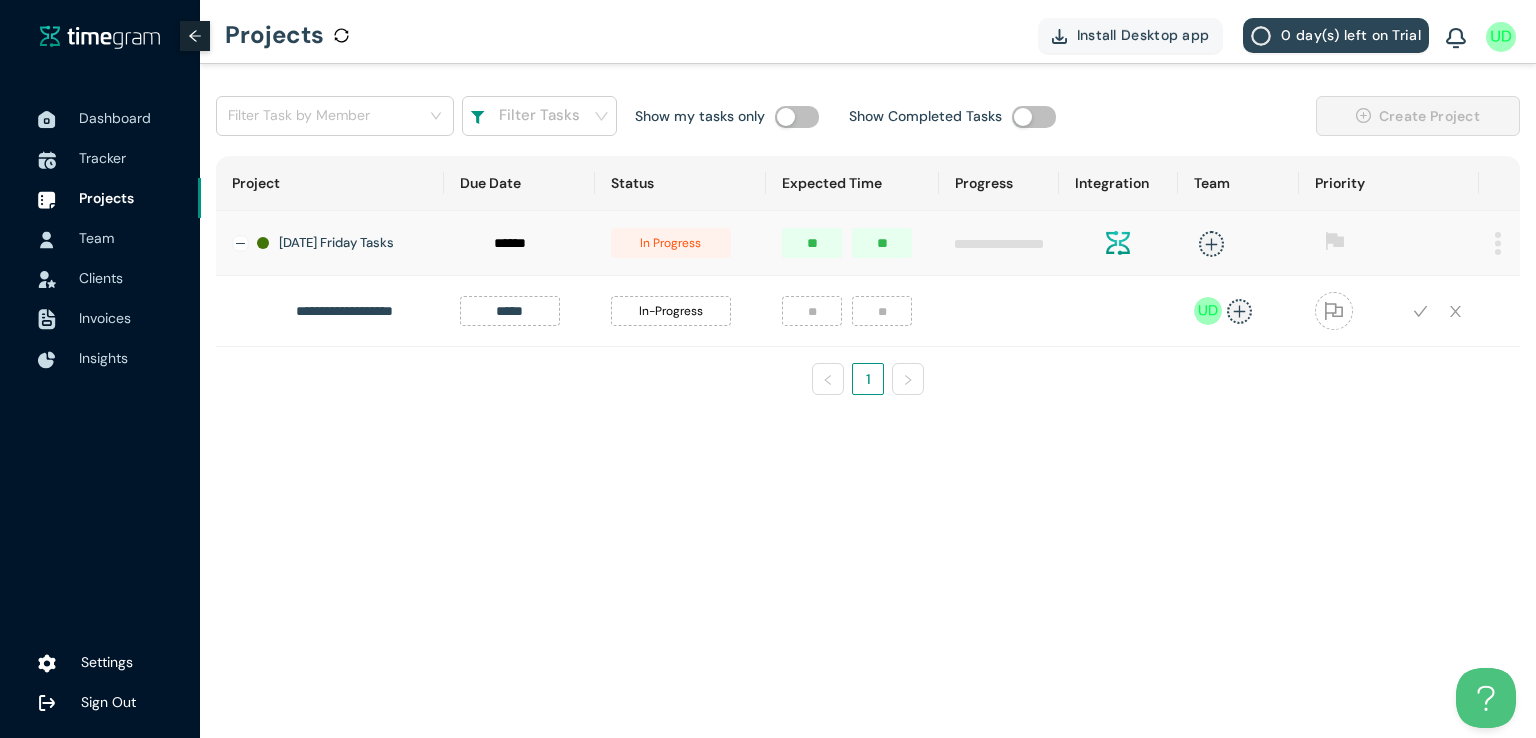 click on "1" at bounding box center [868, 379] 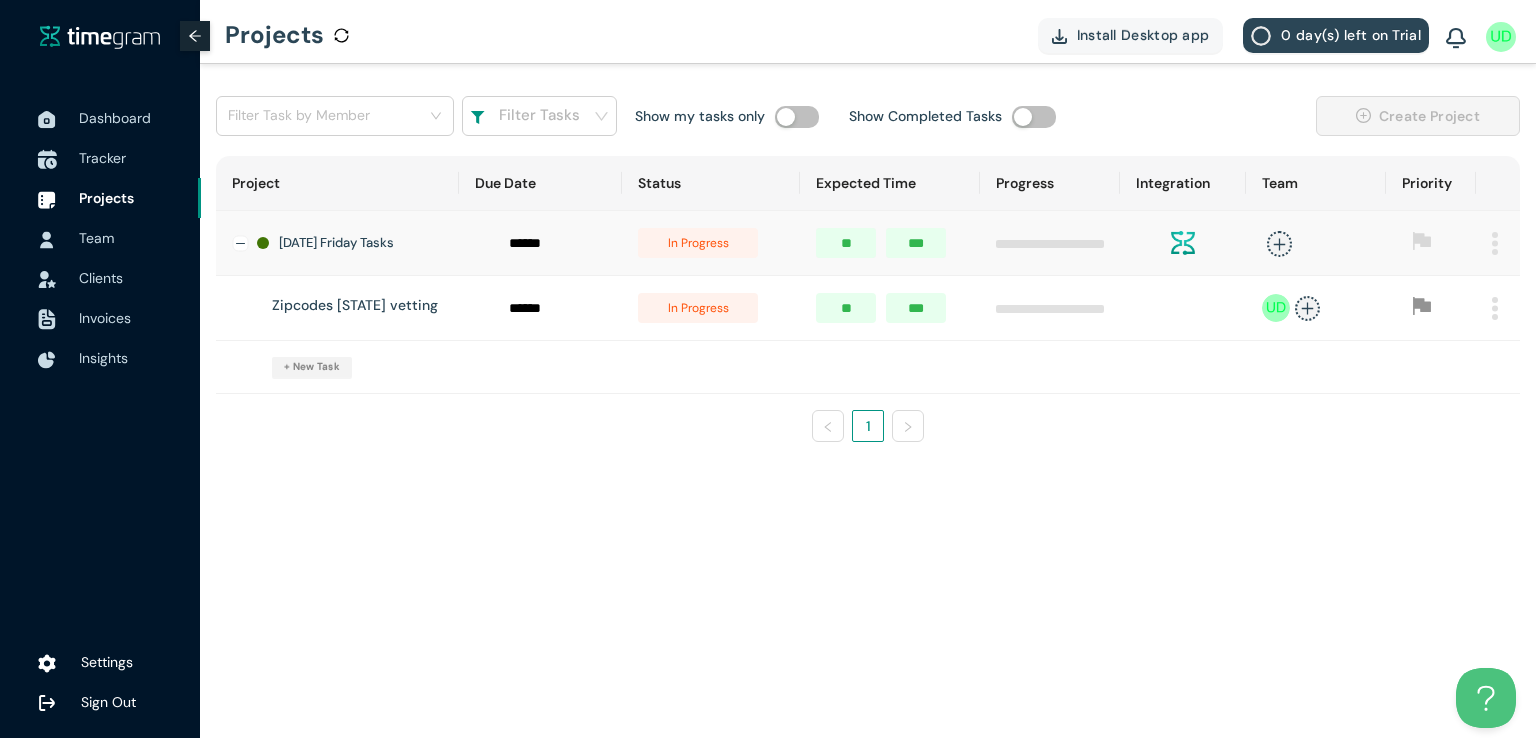click on "Tracker" at bounding box center [102, 158] 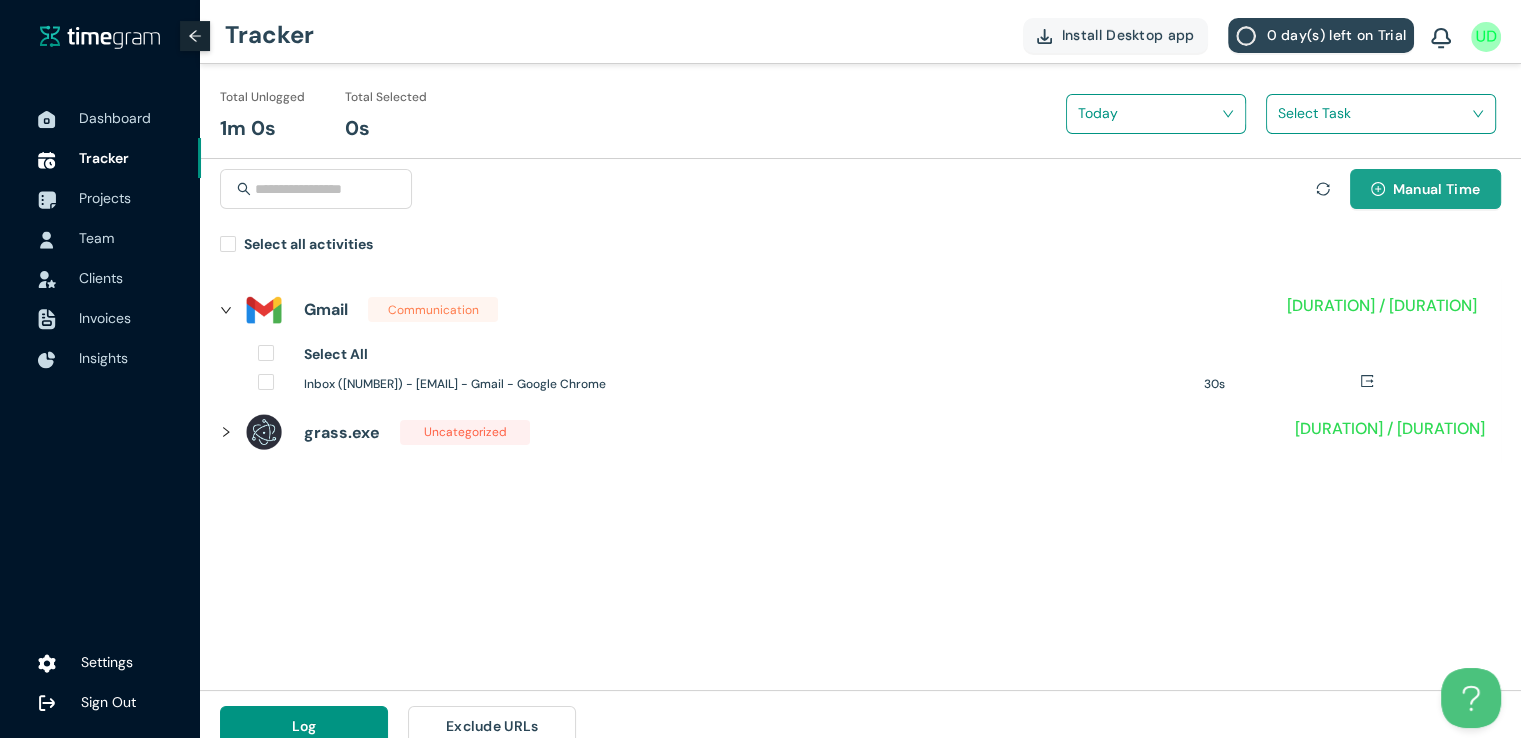 click on "Manual Time" at bounding box center (1436, 189) 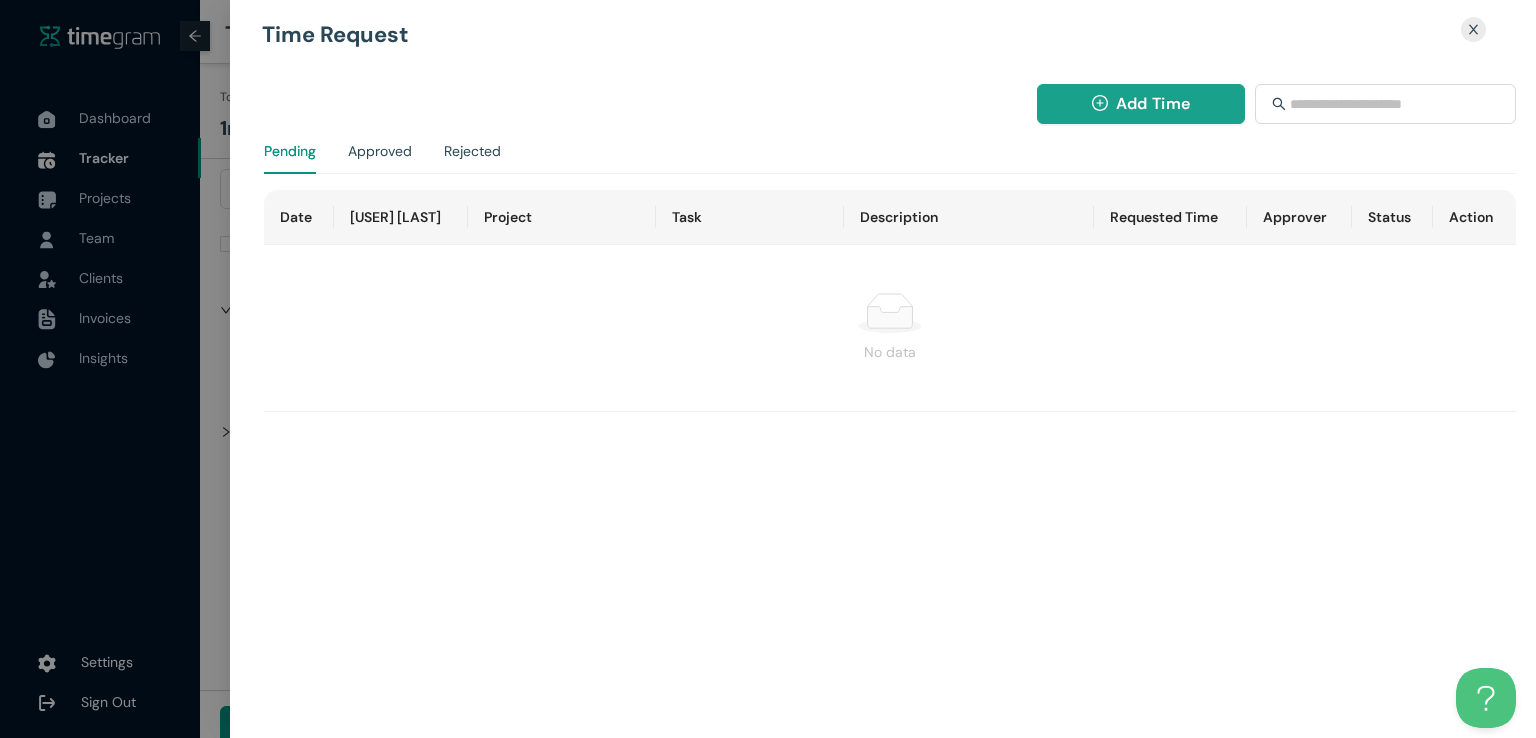 click on "Add Time" at bounding box center (1153, 103) 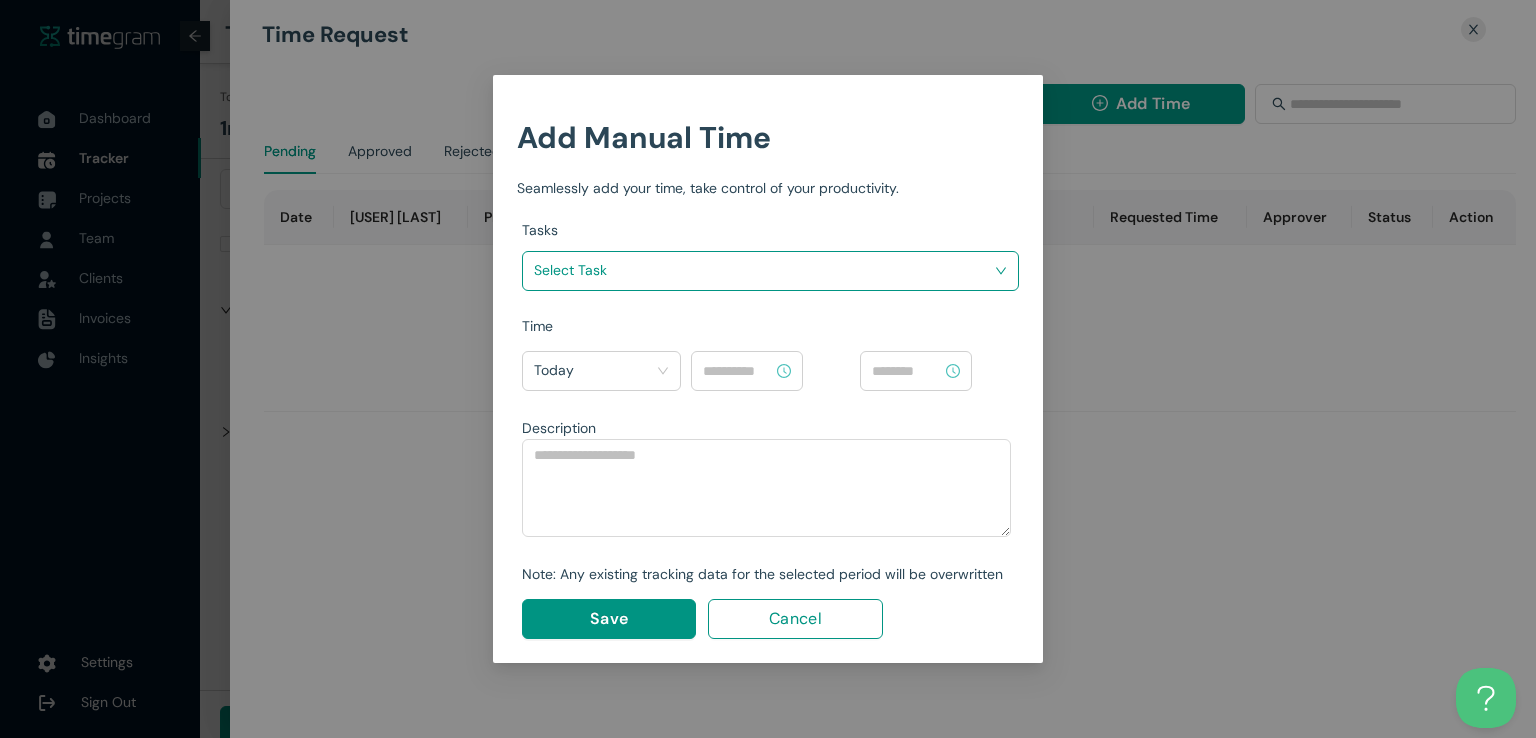 click at bounding box center [763, 270] 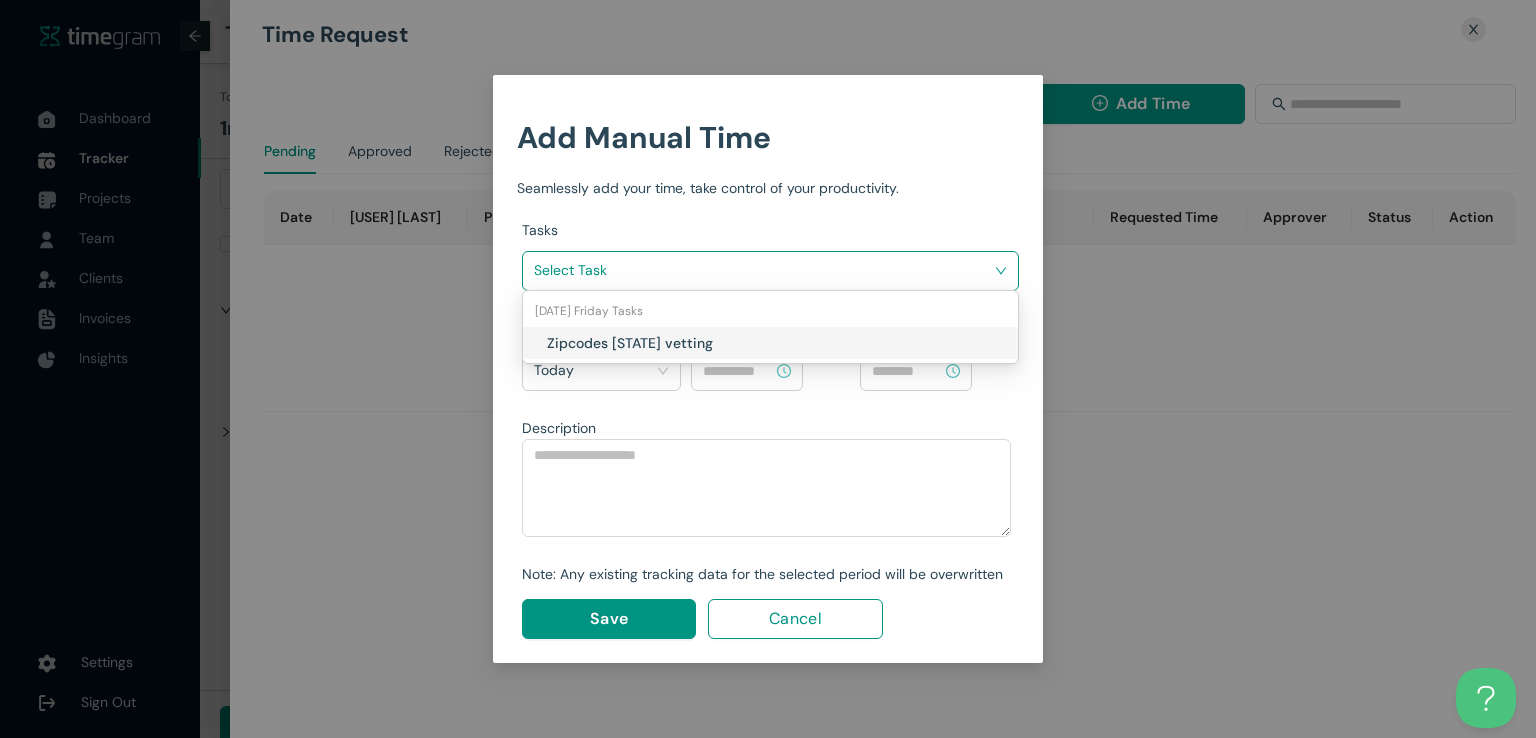 click on "Zipcodes [STATE] vetting" at bounding box center (664, 343) 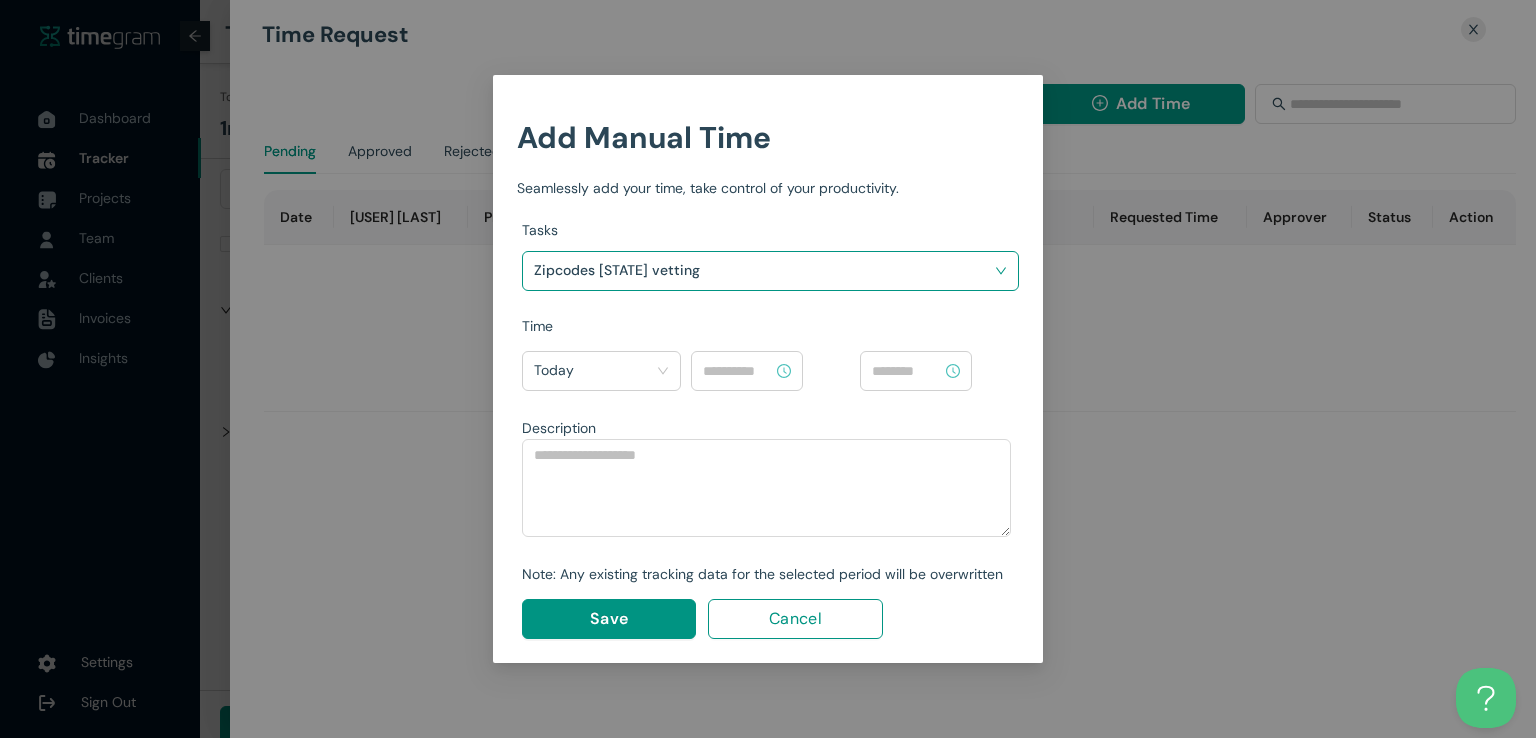 click at bounding box center [738, 371] 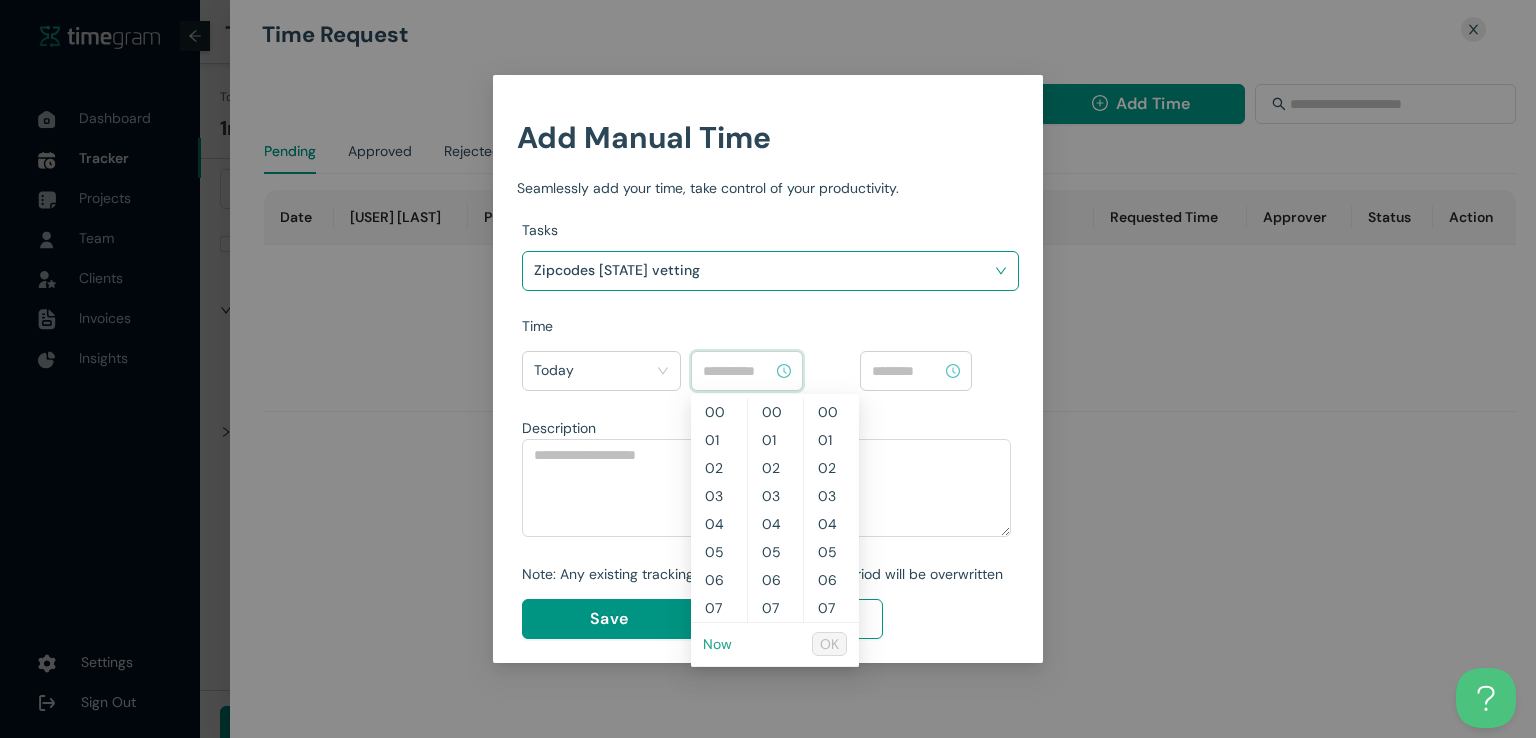 click on "Now" at bounding box center (717, 644) 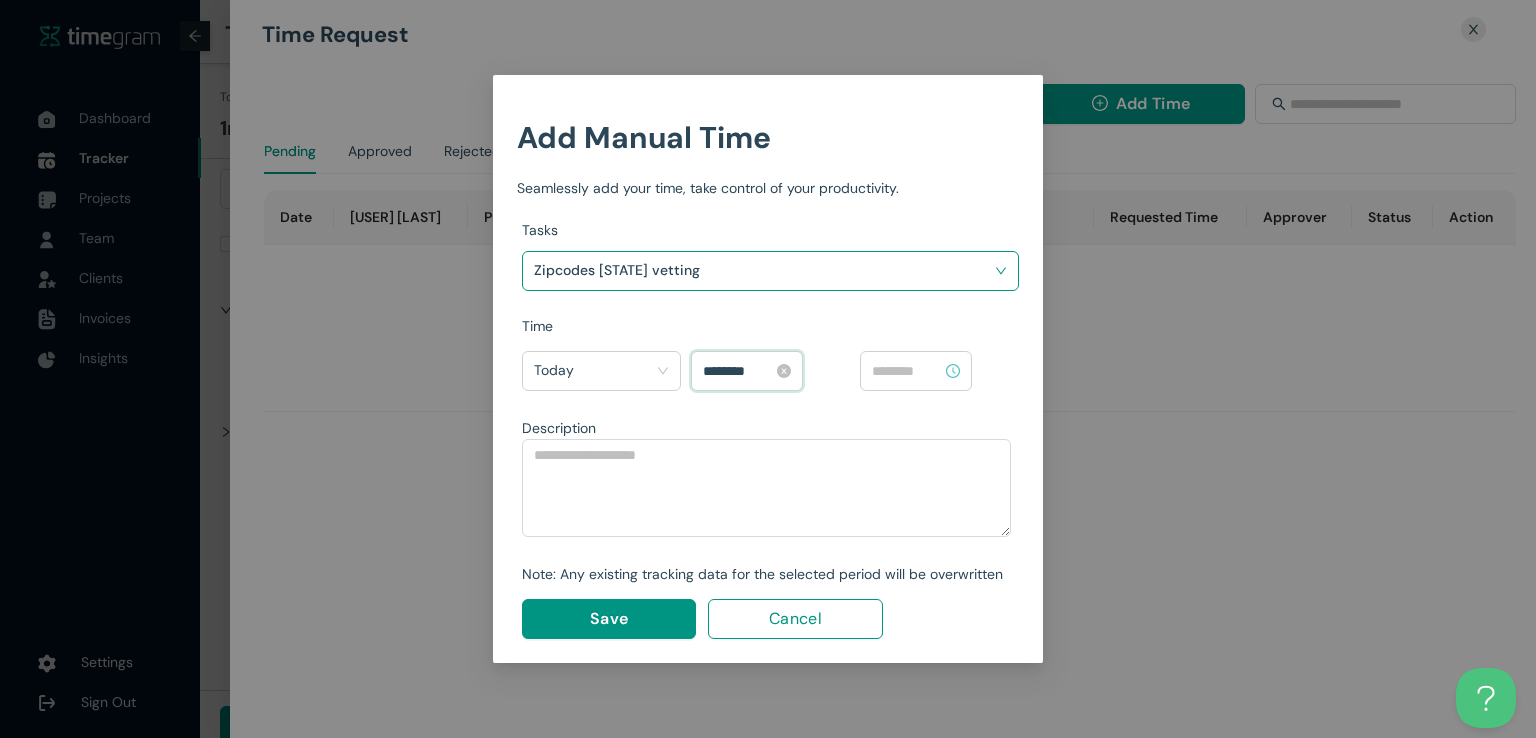 click on "********" at bounding box center [738, 371] 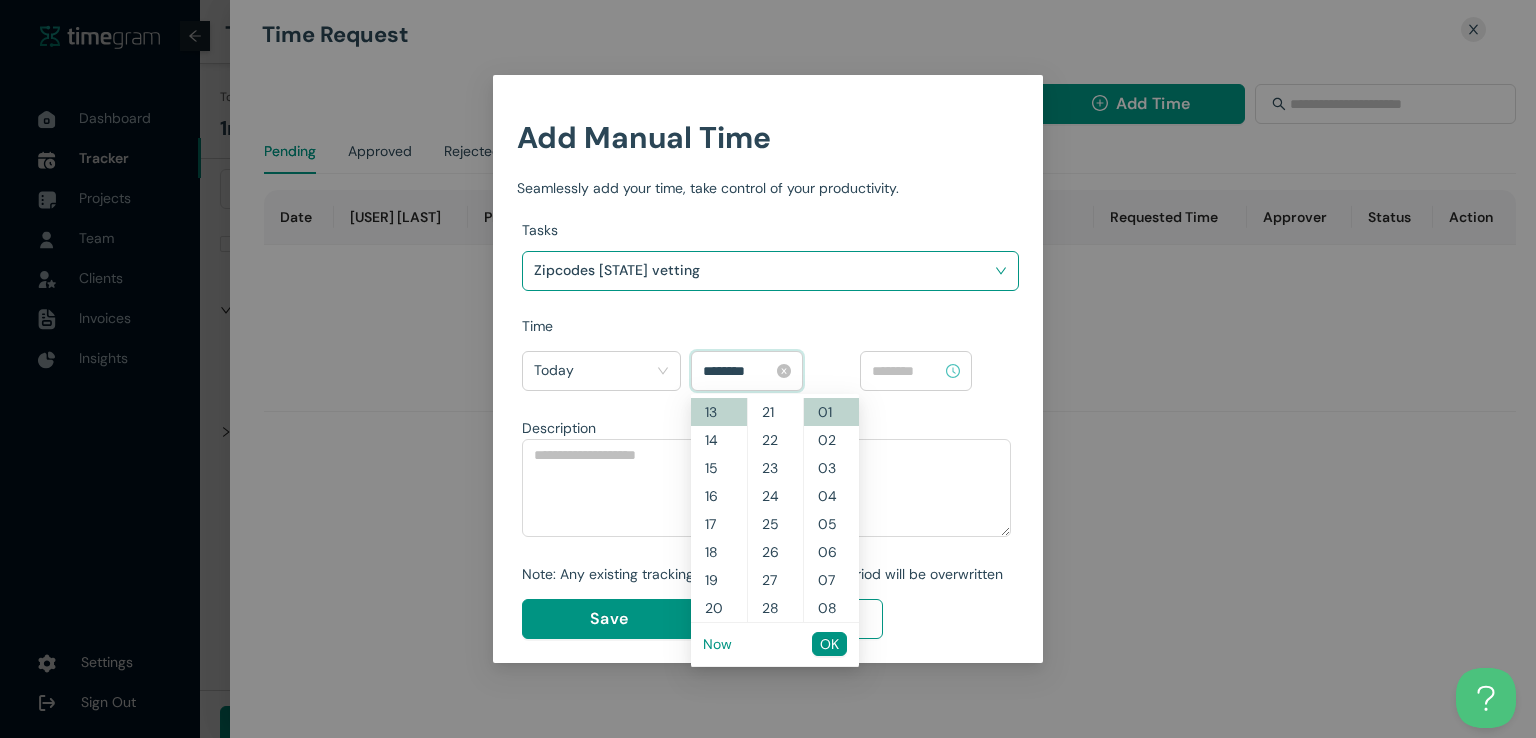 scroll, scrollTop: 0, scrollLeft: 0, axis: both 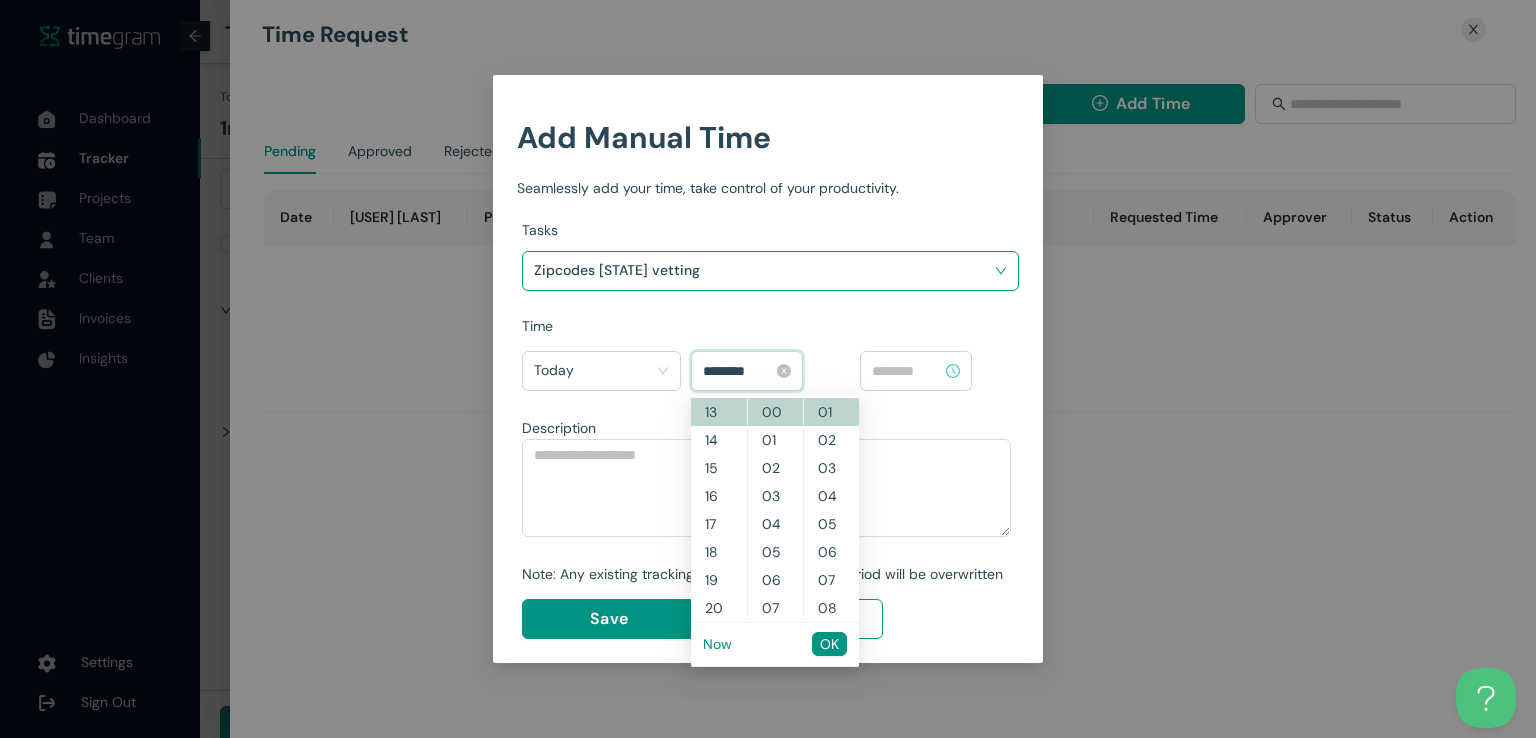 click on "********" at bounding box center (738, 371) 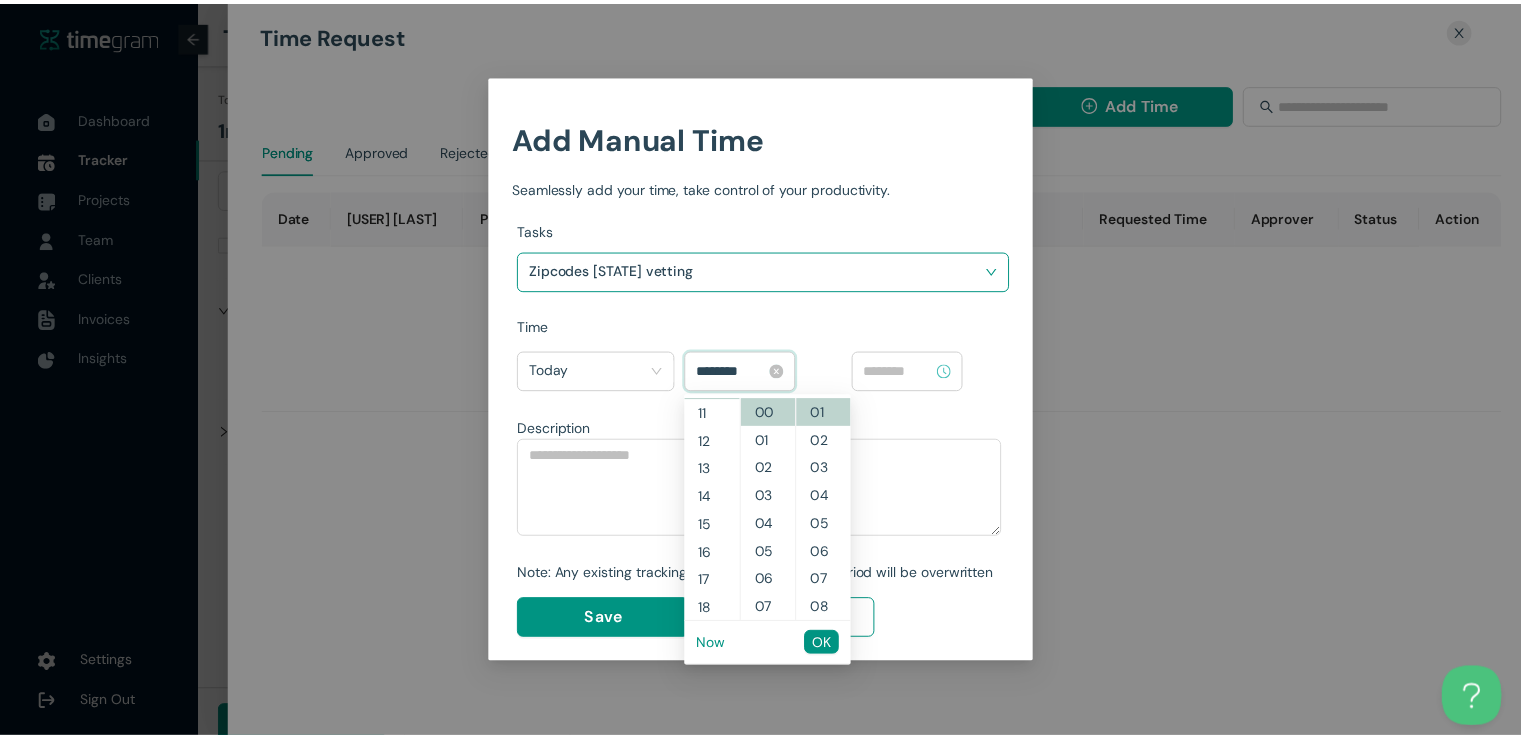 scroll, scrollTop: 280, scrollLeft: 0, axis: vertical 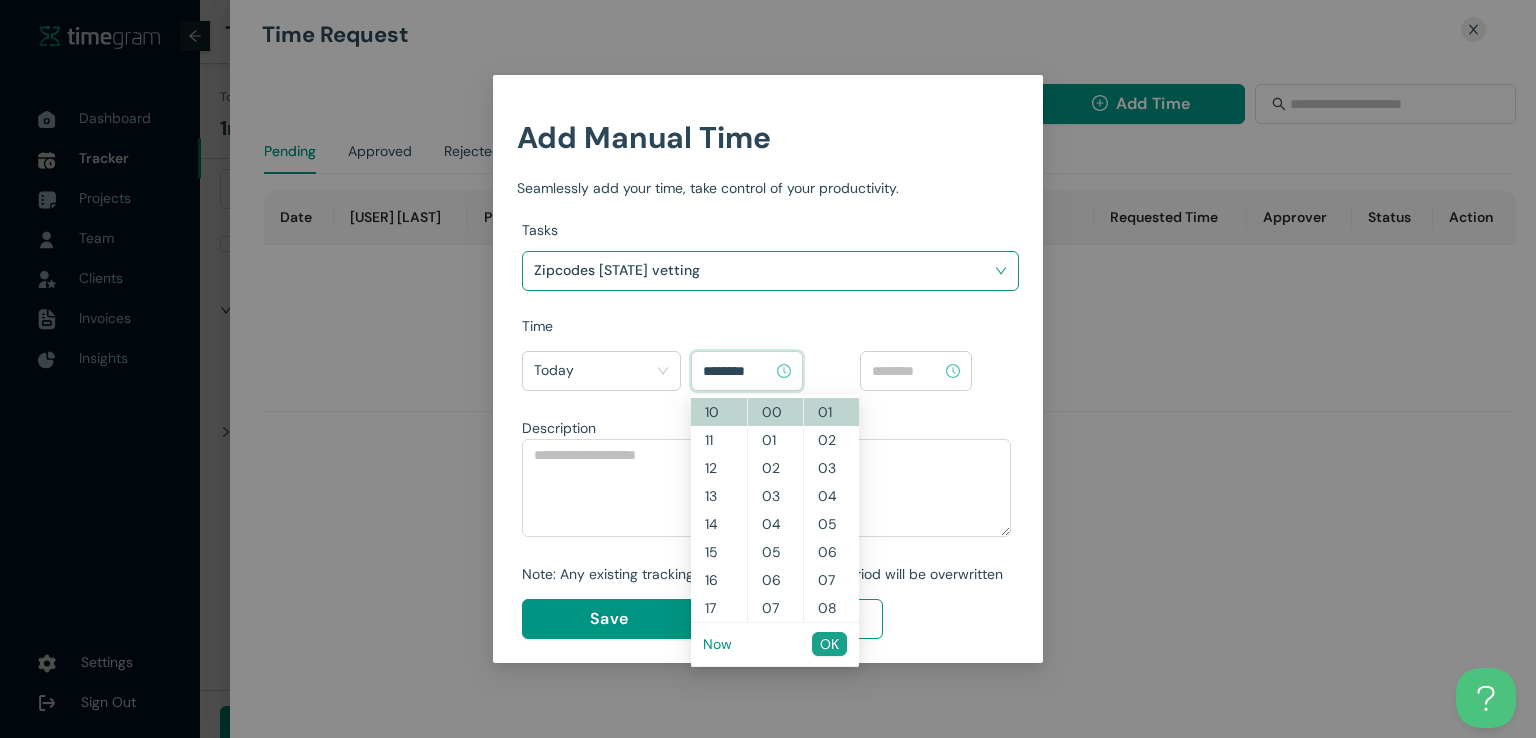 click on "OK" at bounding box center [829, 644] 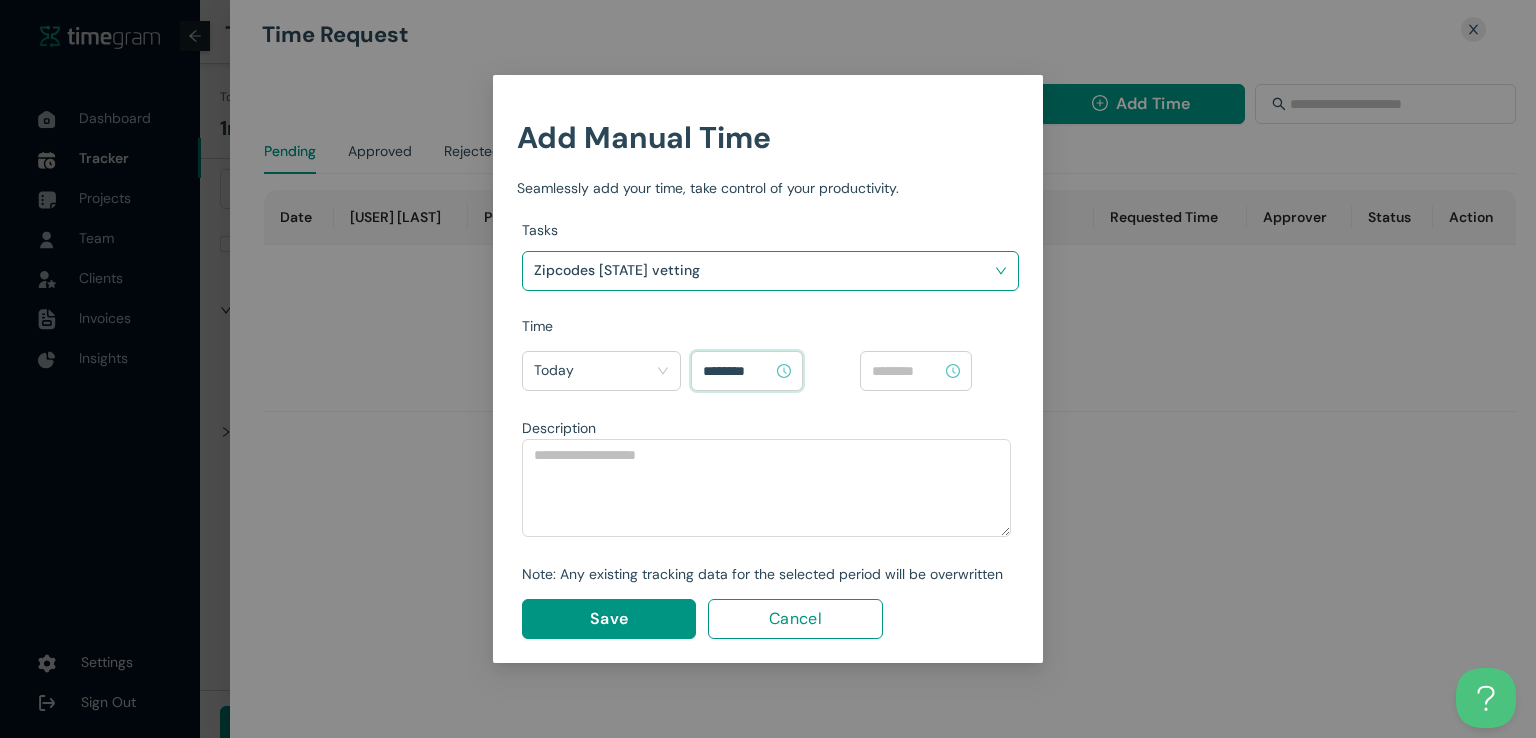 type on "********" 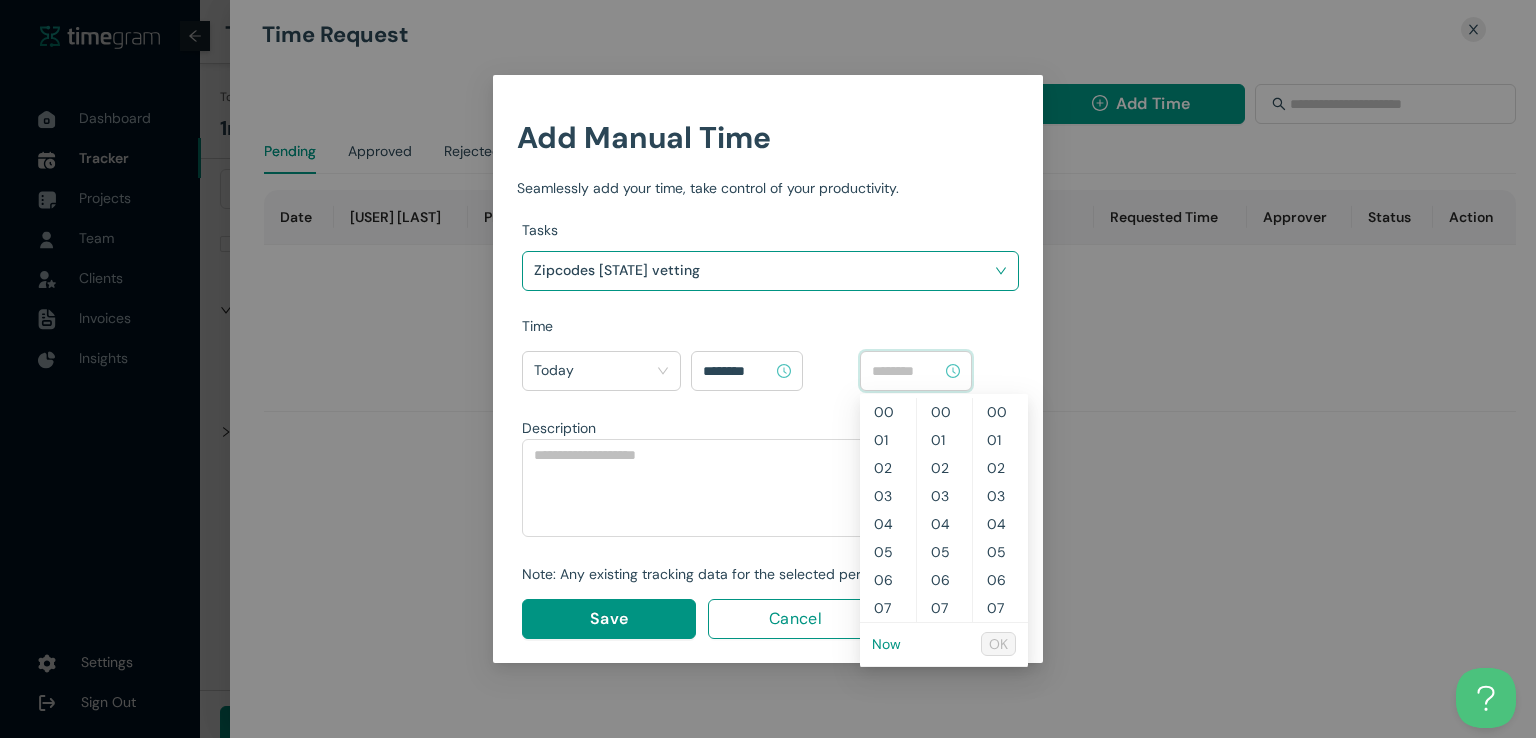 click at bounding box center (907, 371) 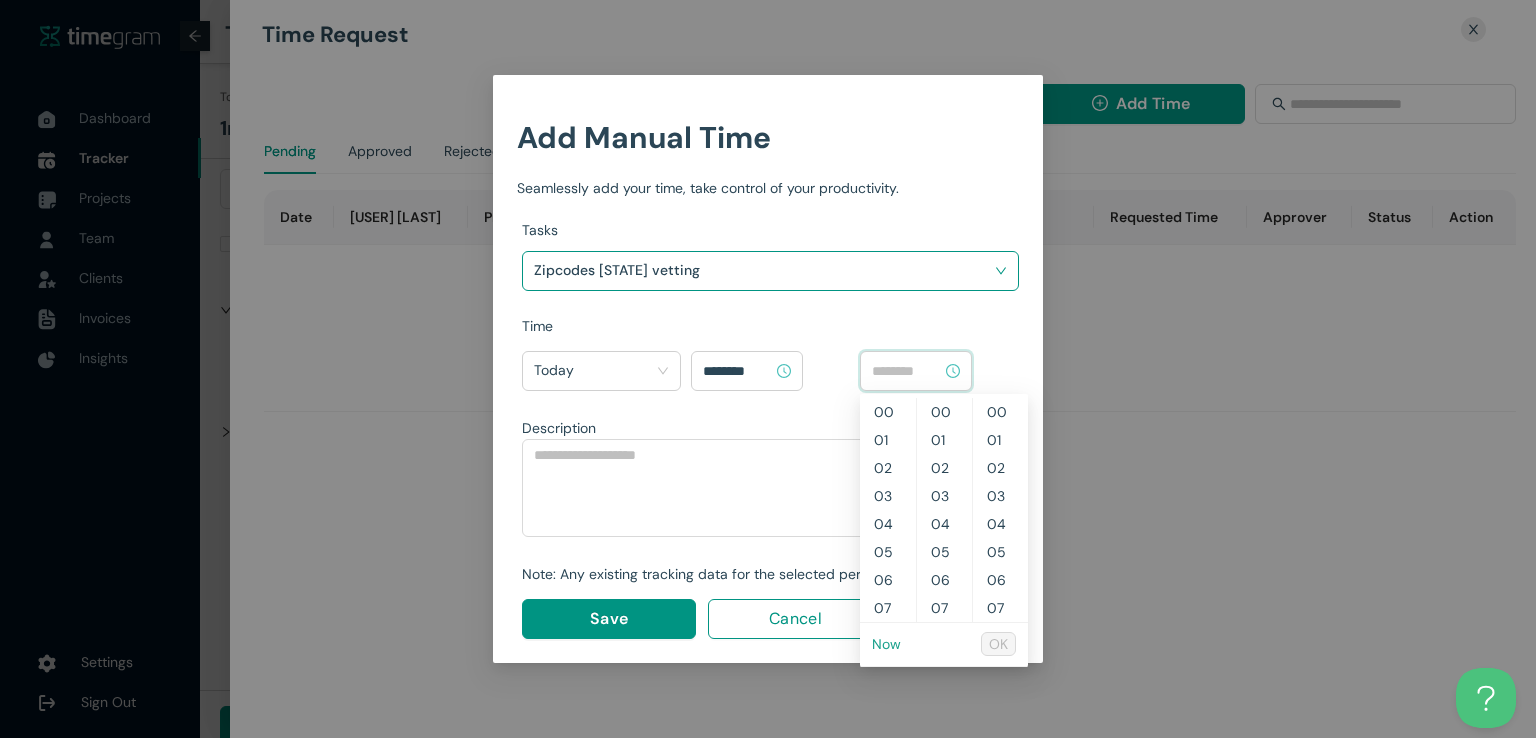 click on "Now" at bounding box center (886, 644) 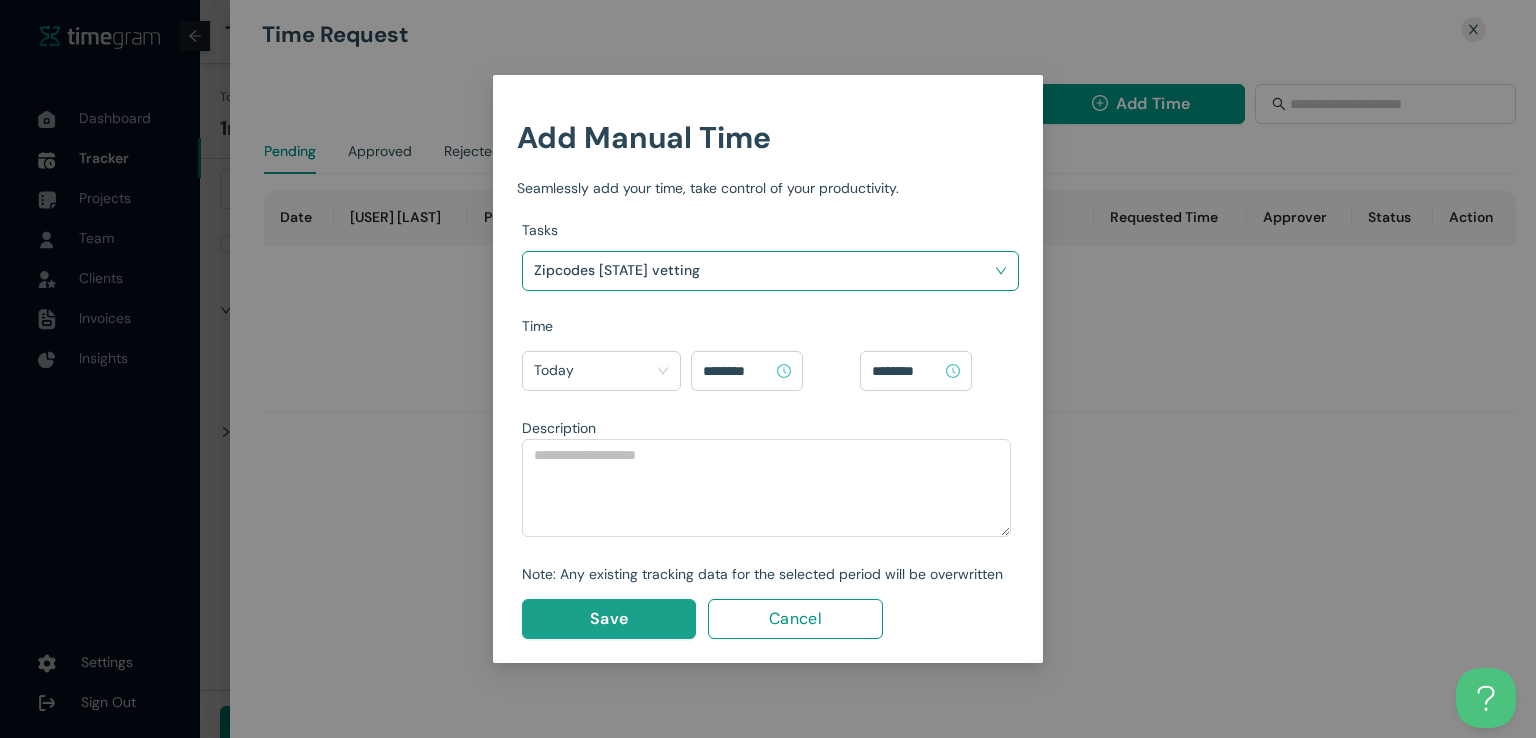 click on "Save" at bounding box center [609, 618] 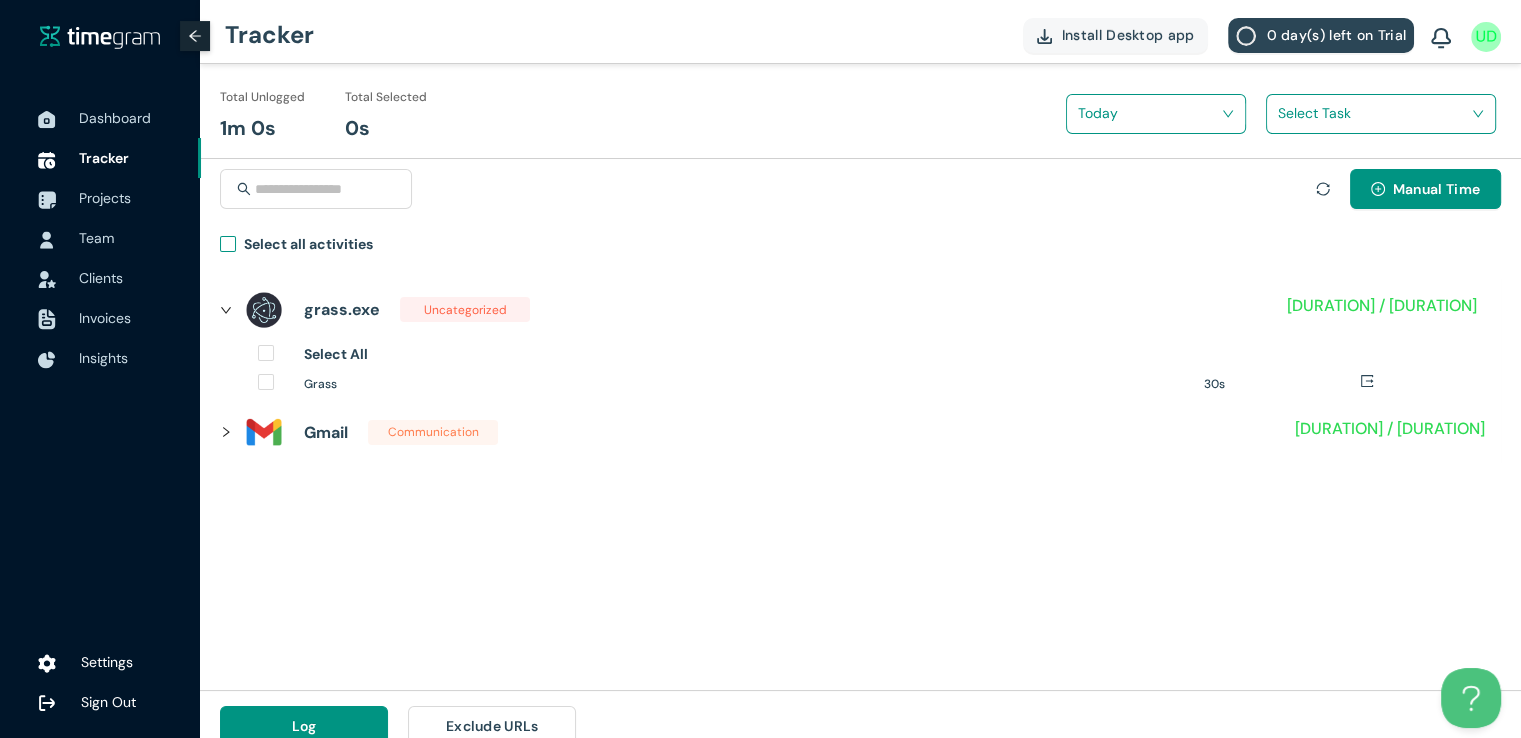 click on "Select all activities" at bounding box center [300, 247] 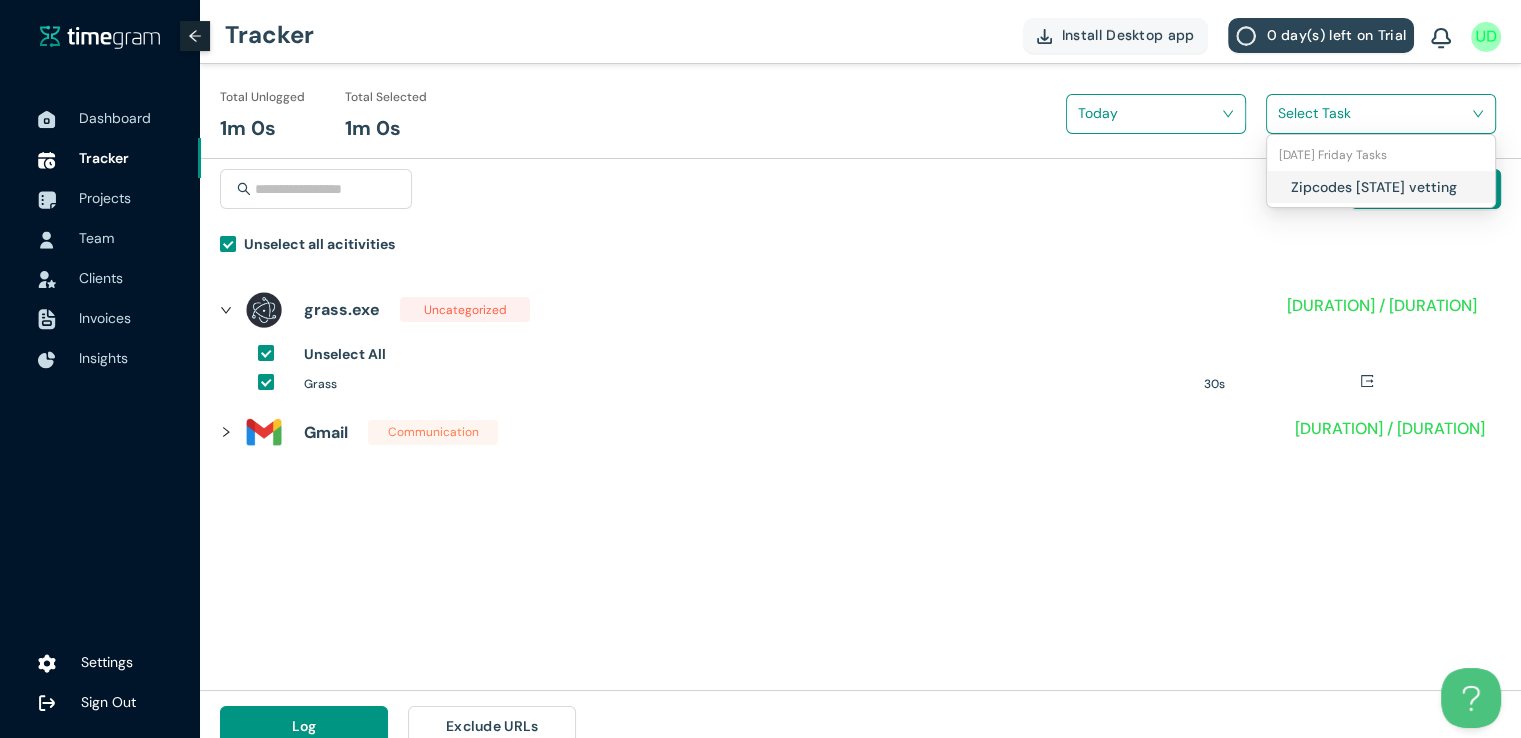 click at bounding box center (1374, 113) 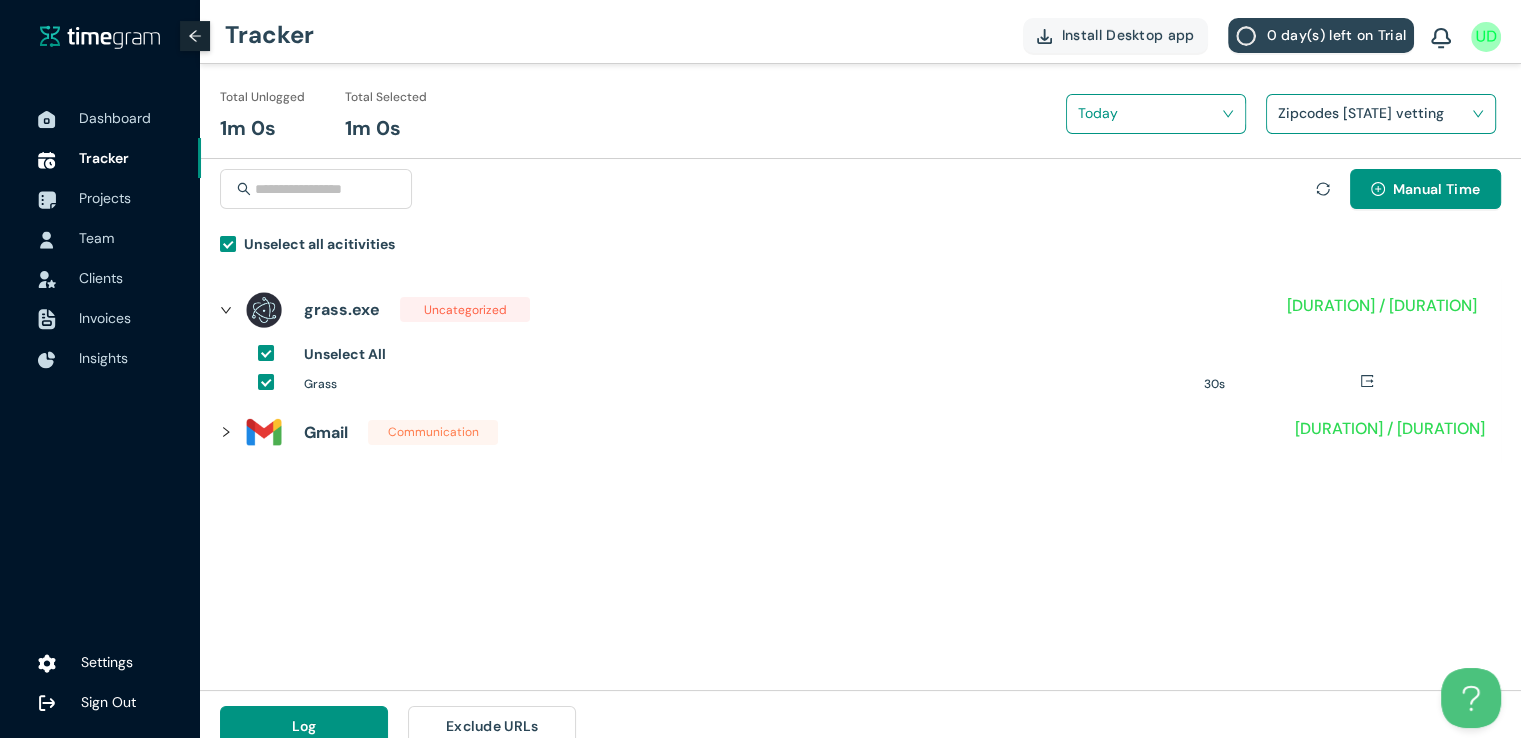 scroll, scrollTop: 23, scrollLeft: 0, axis: vertical 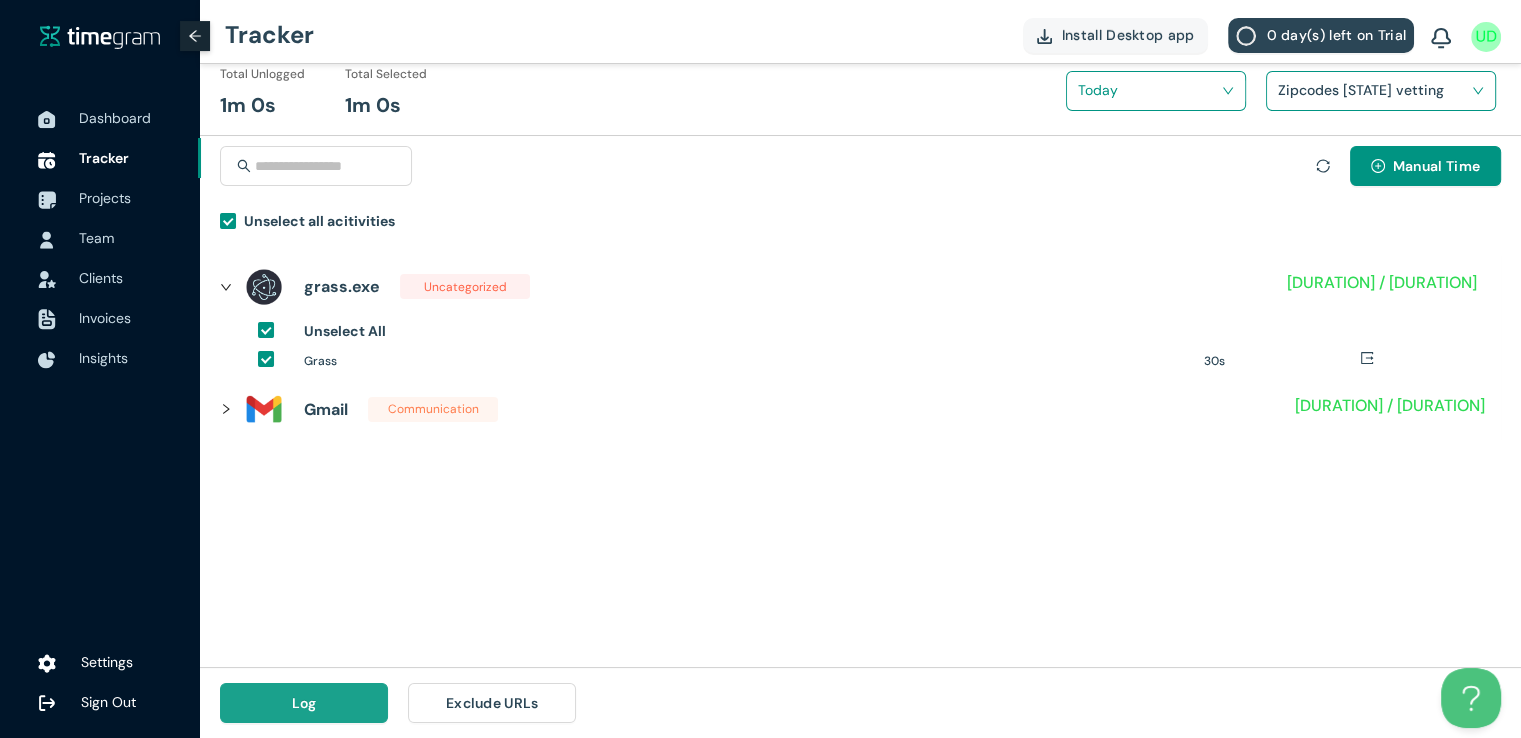 click on "Log" at bounding box center [304, 703] 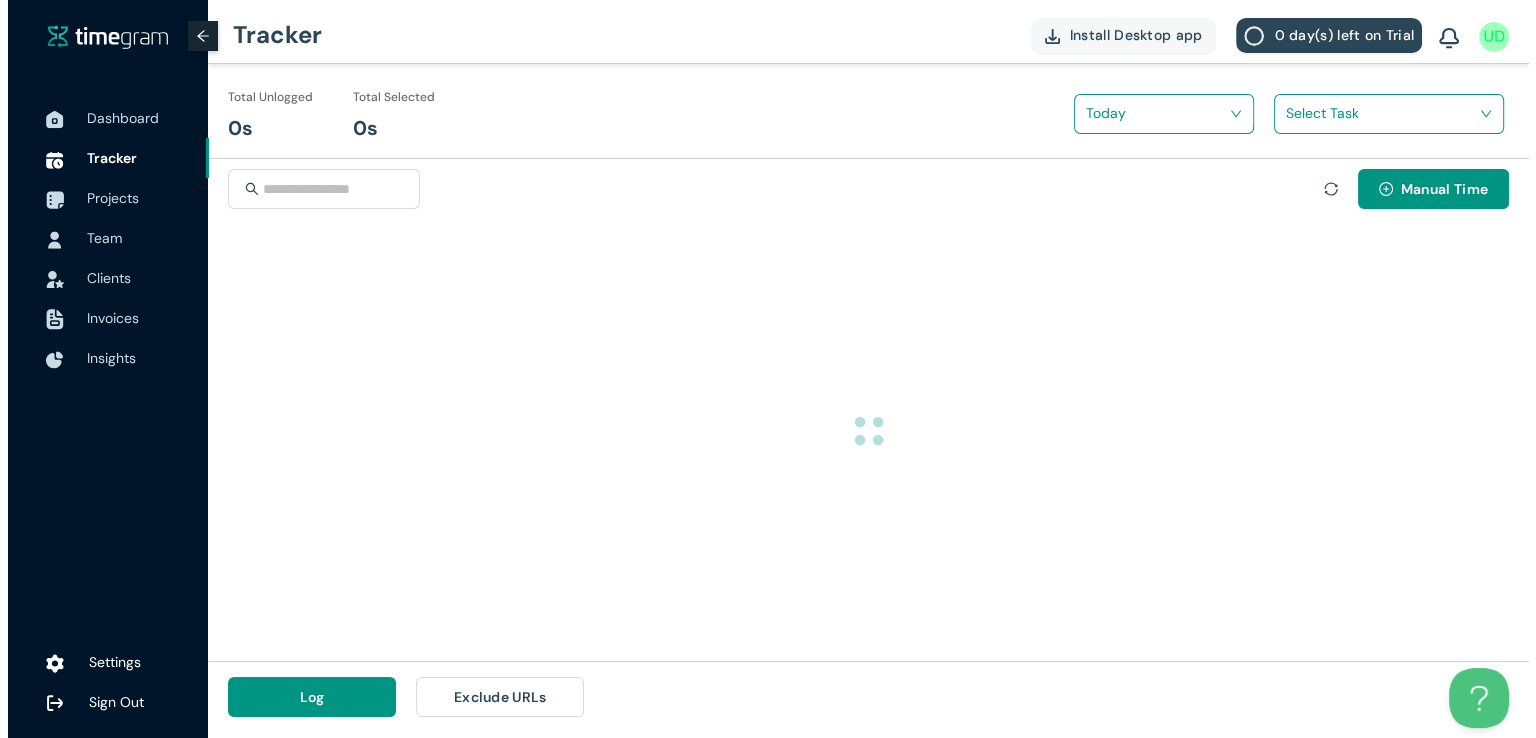scroll, scrollTop: 0, scrollLeft: 0, axis: both 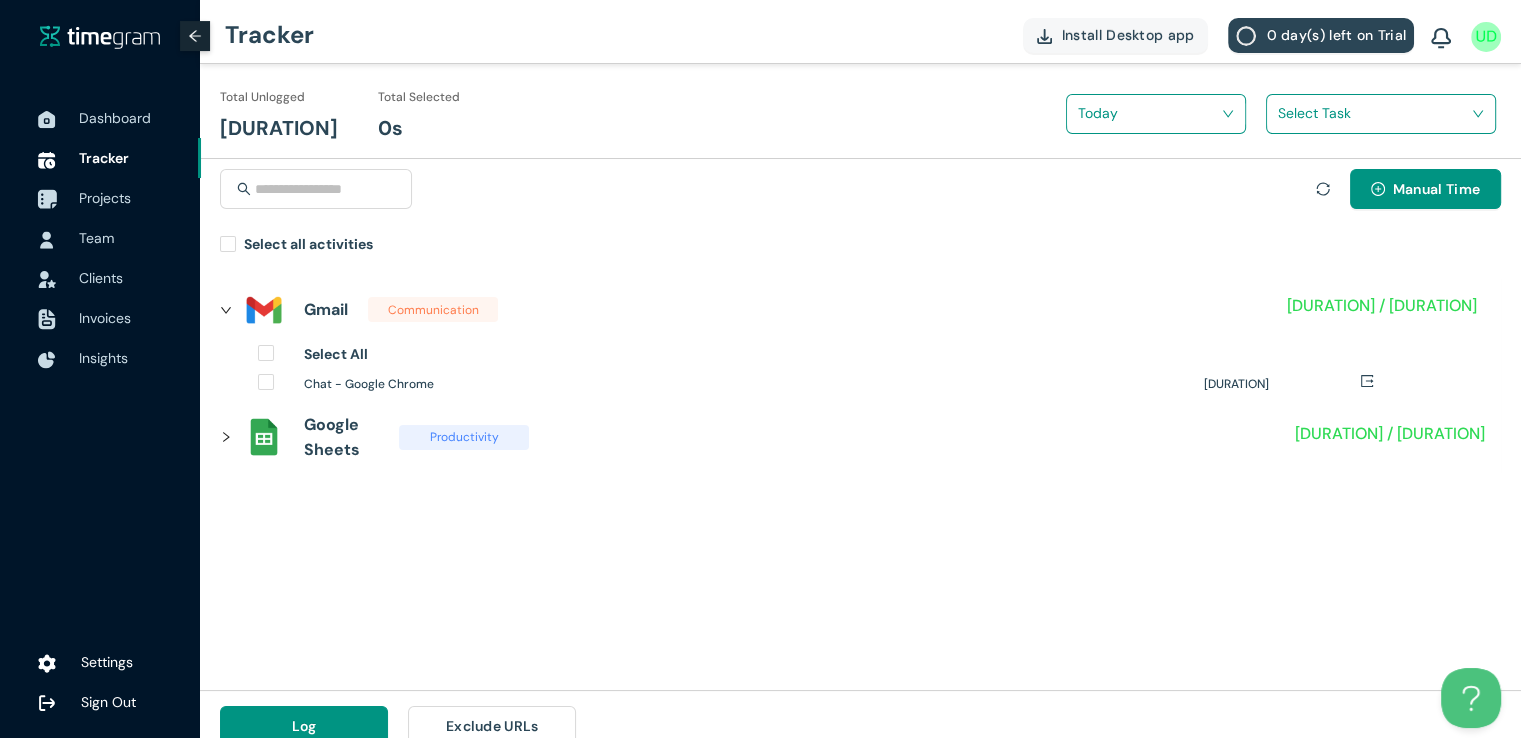 click on "Projects" at bounding box center [105, 198] 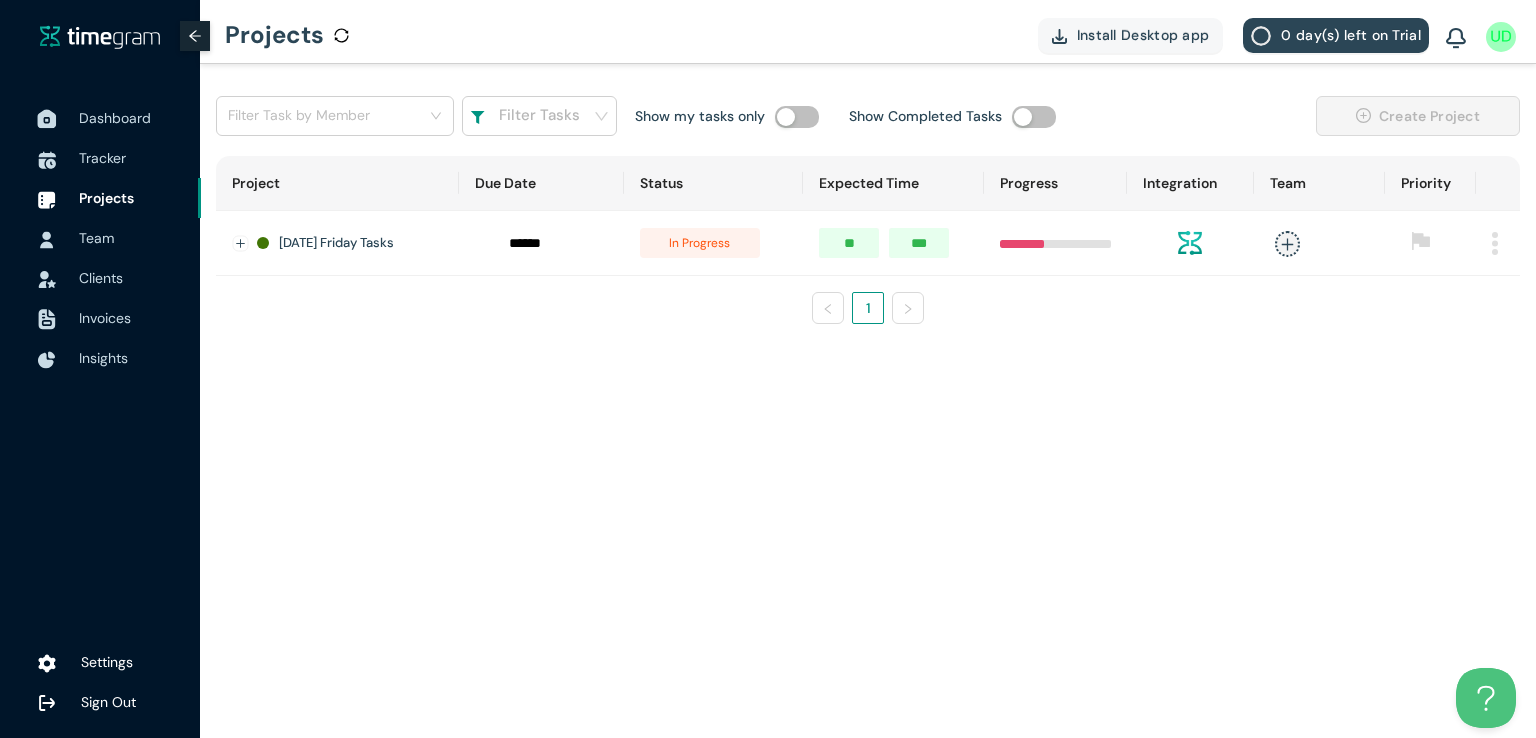 click on "Dashboard" at bounding box center (115, 118) 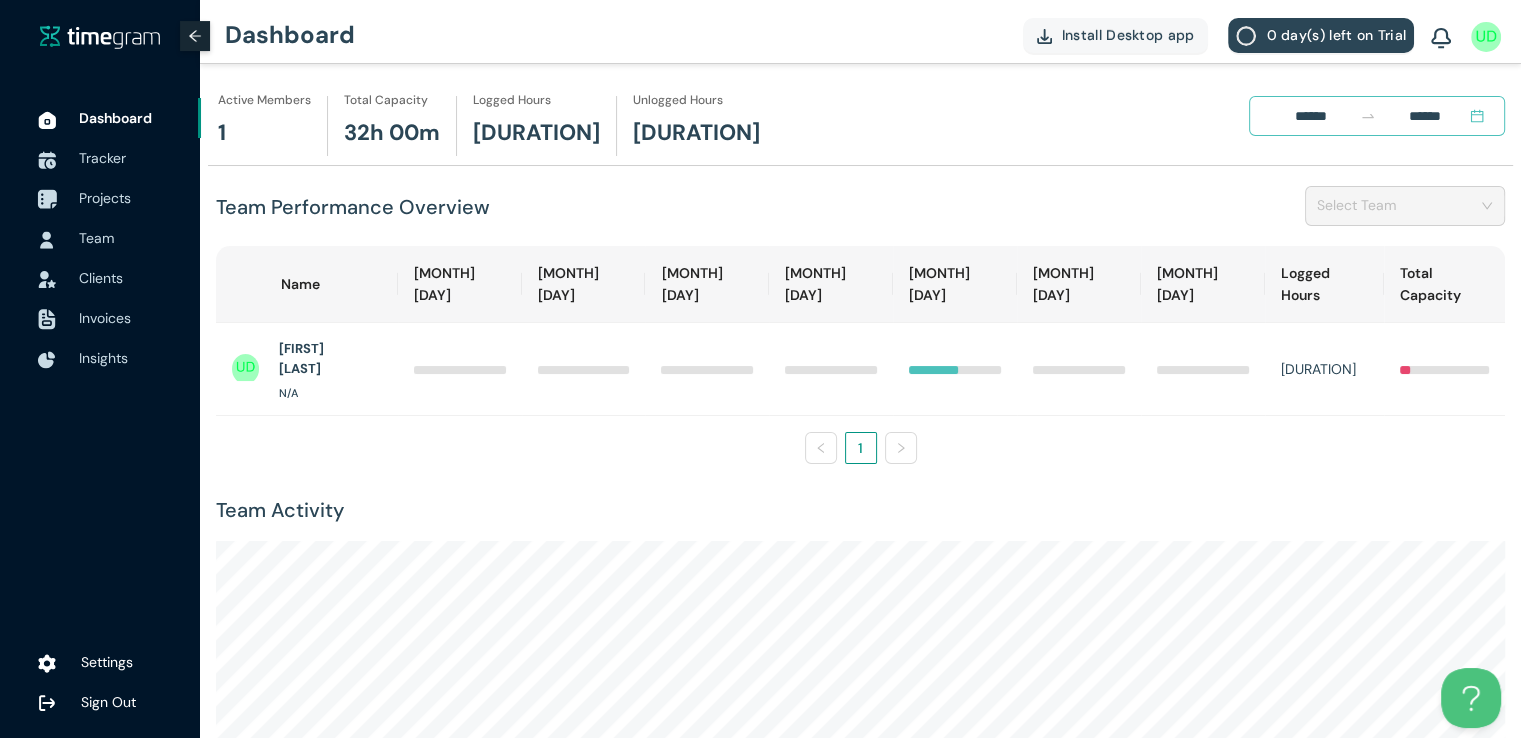 click on "Projects" at bounding box center [132, 198] 